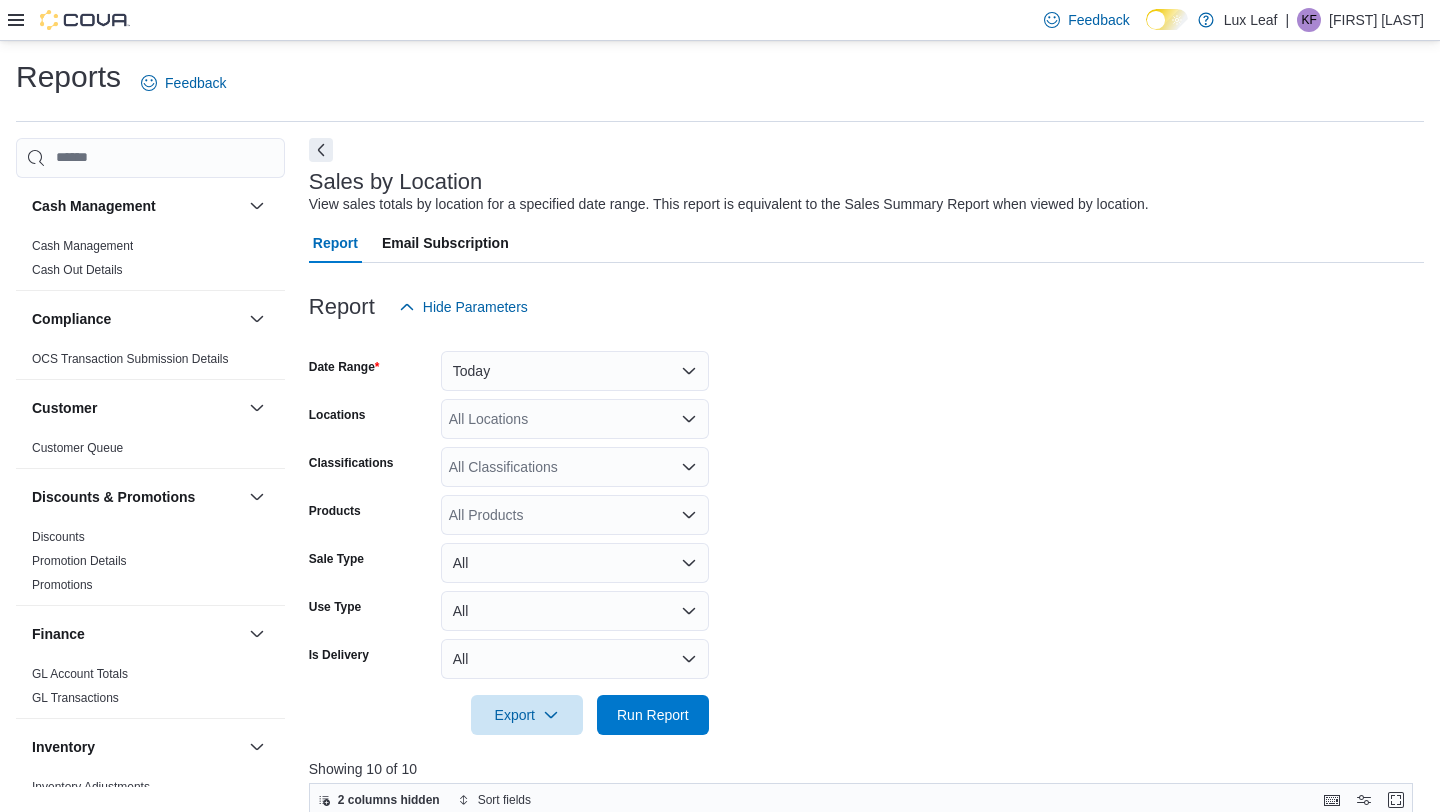 scroll, scrollTop: 636, scrollLeft: 0, axis: vertical 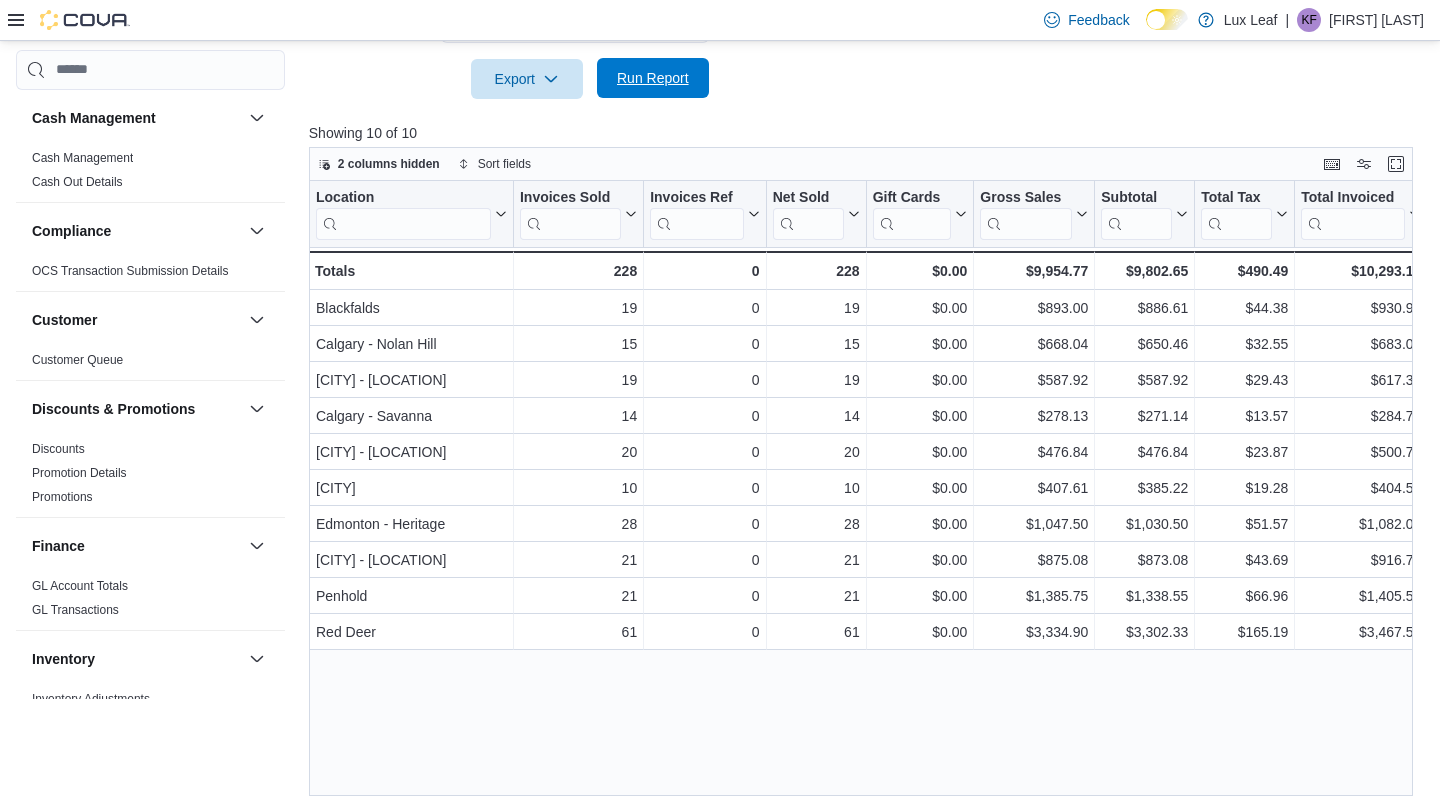 click on "Run Report" at bounding box center (653, 78) 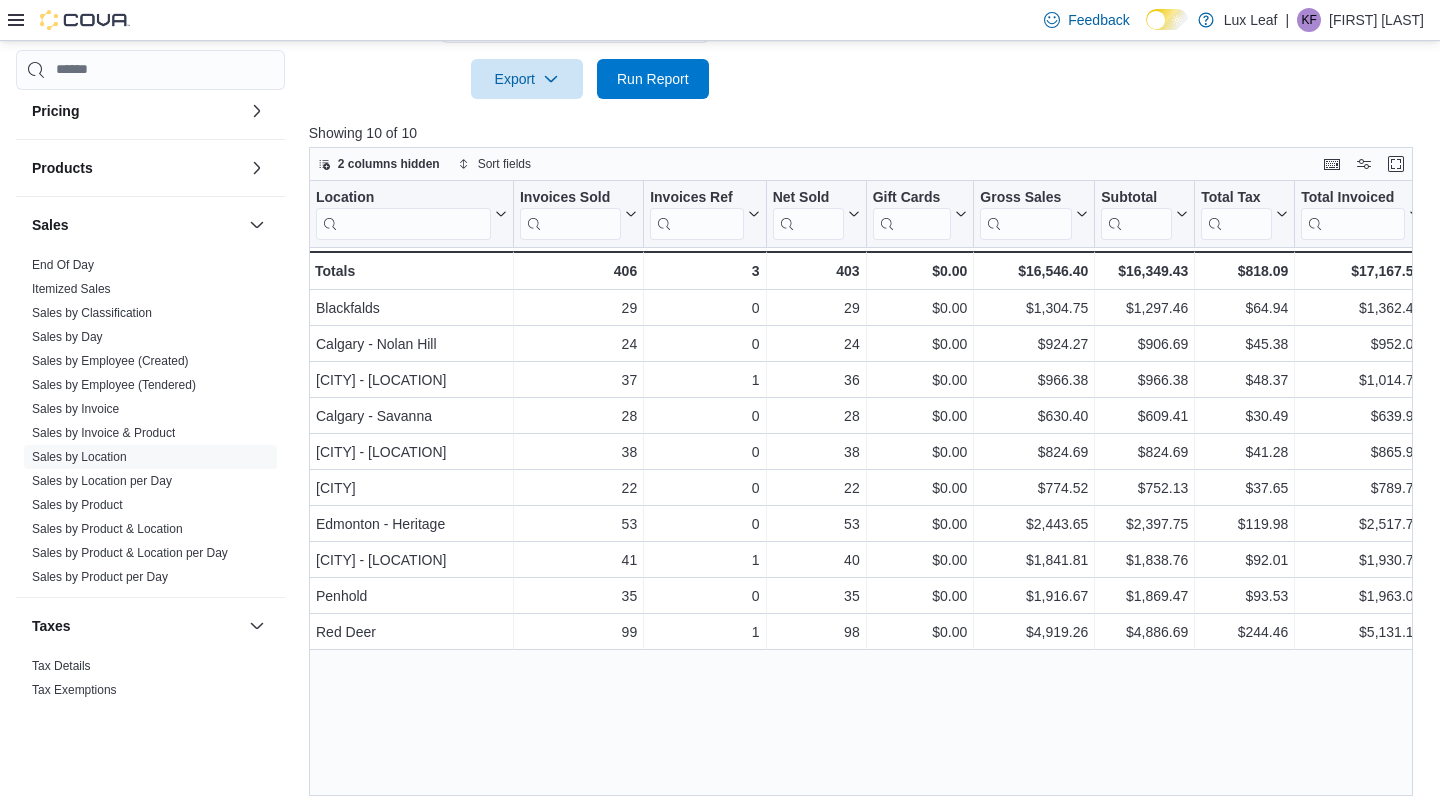 scroll, scrollTop: 1135, scrollLeft: 0, axis: vertical 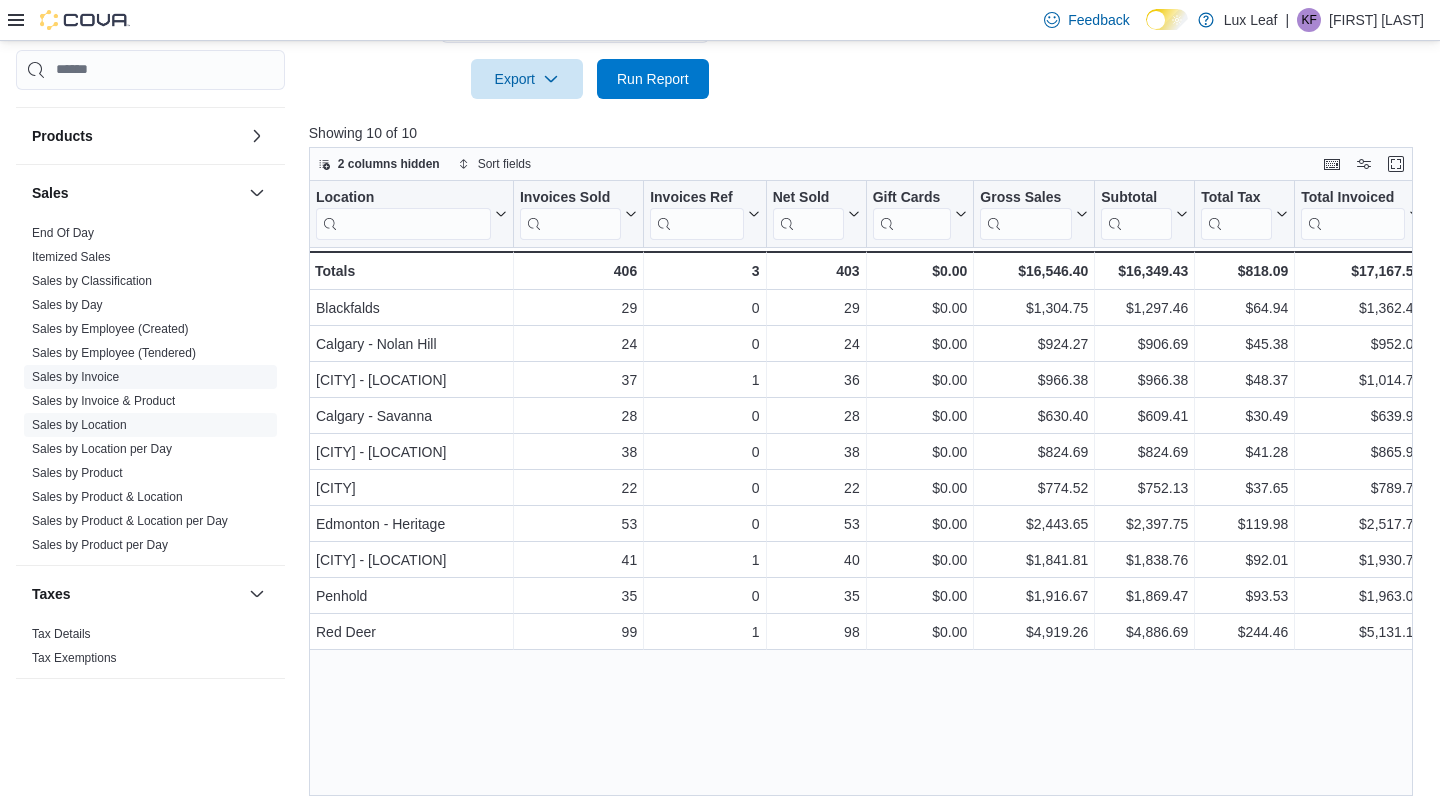 click on "Sales by Invoice" at bounding box center (75, 377) 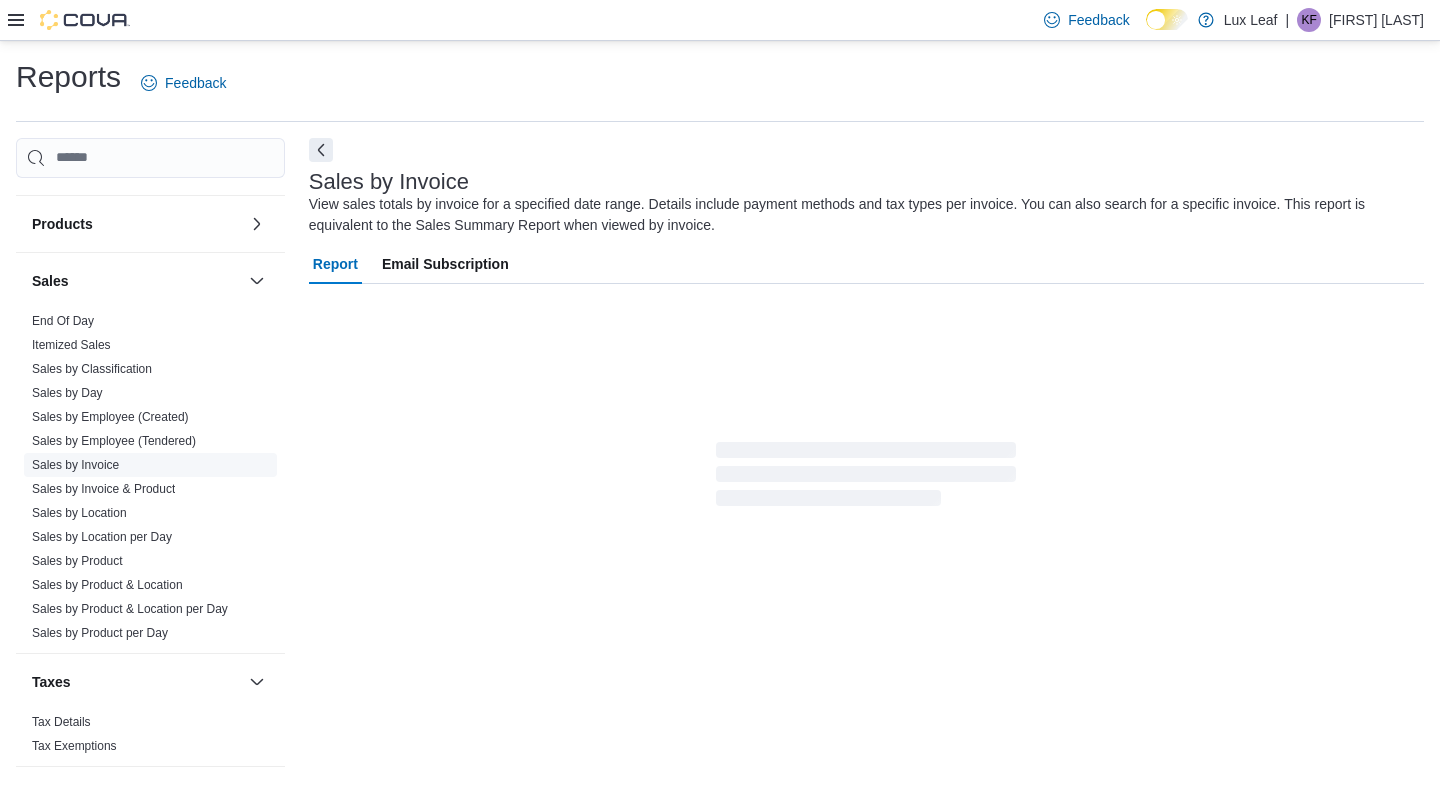 scroll, scrollTop: 0, scrollLeft: 0, axis: both 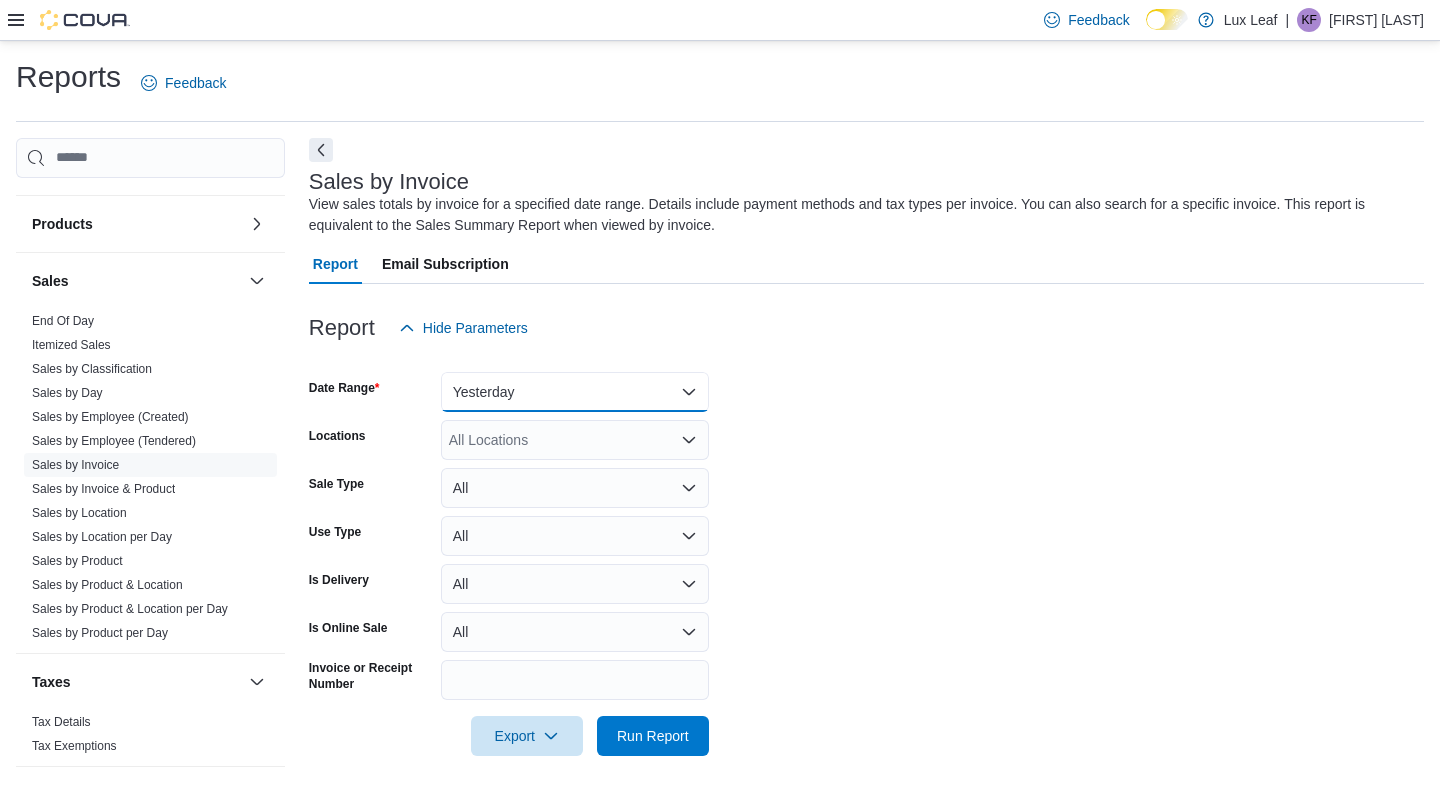 click on "Yesterday" at bounding box center (575, 392) 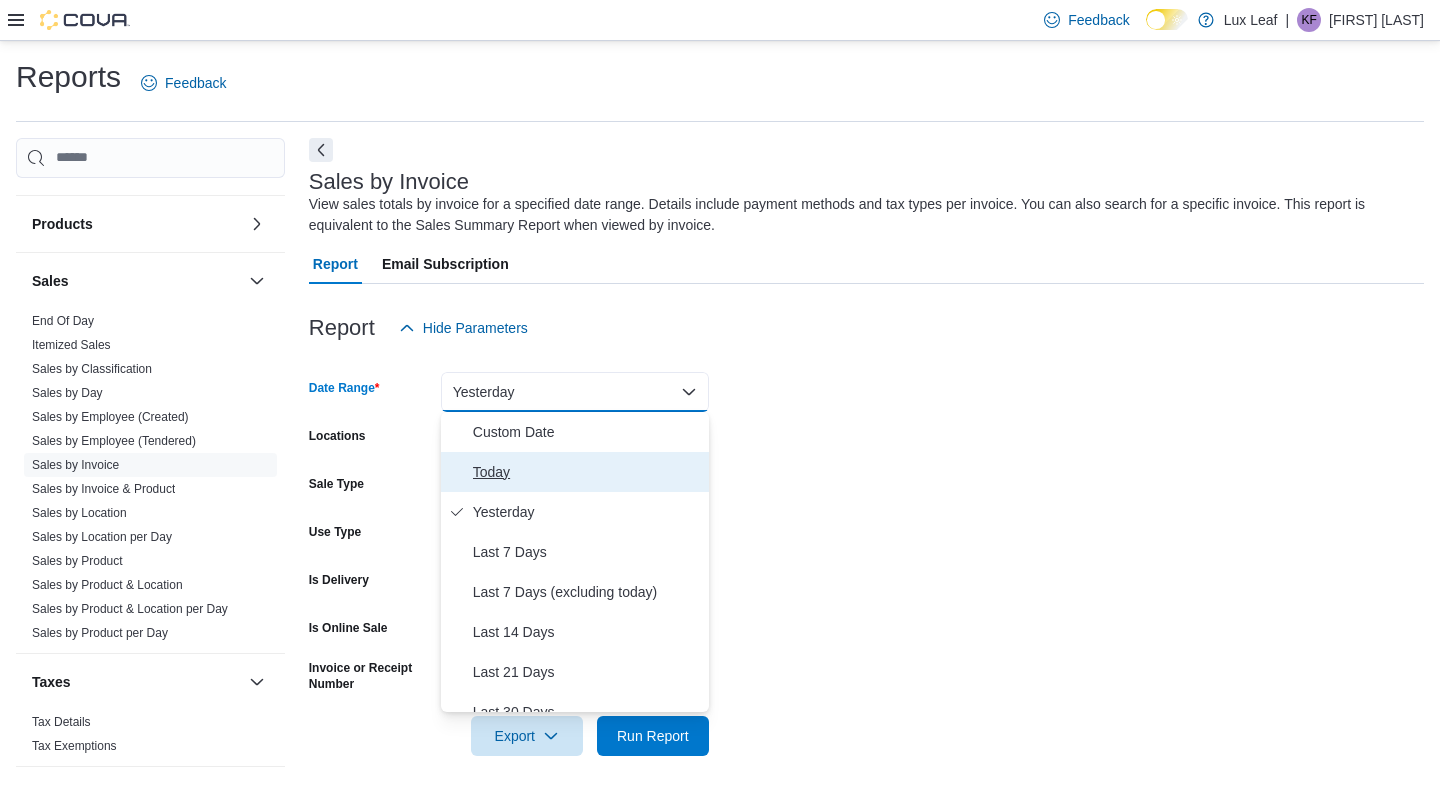 click on "Today" at bounding box center (587, 472) 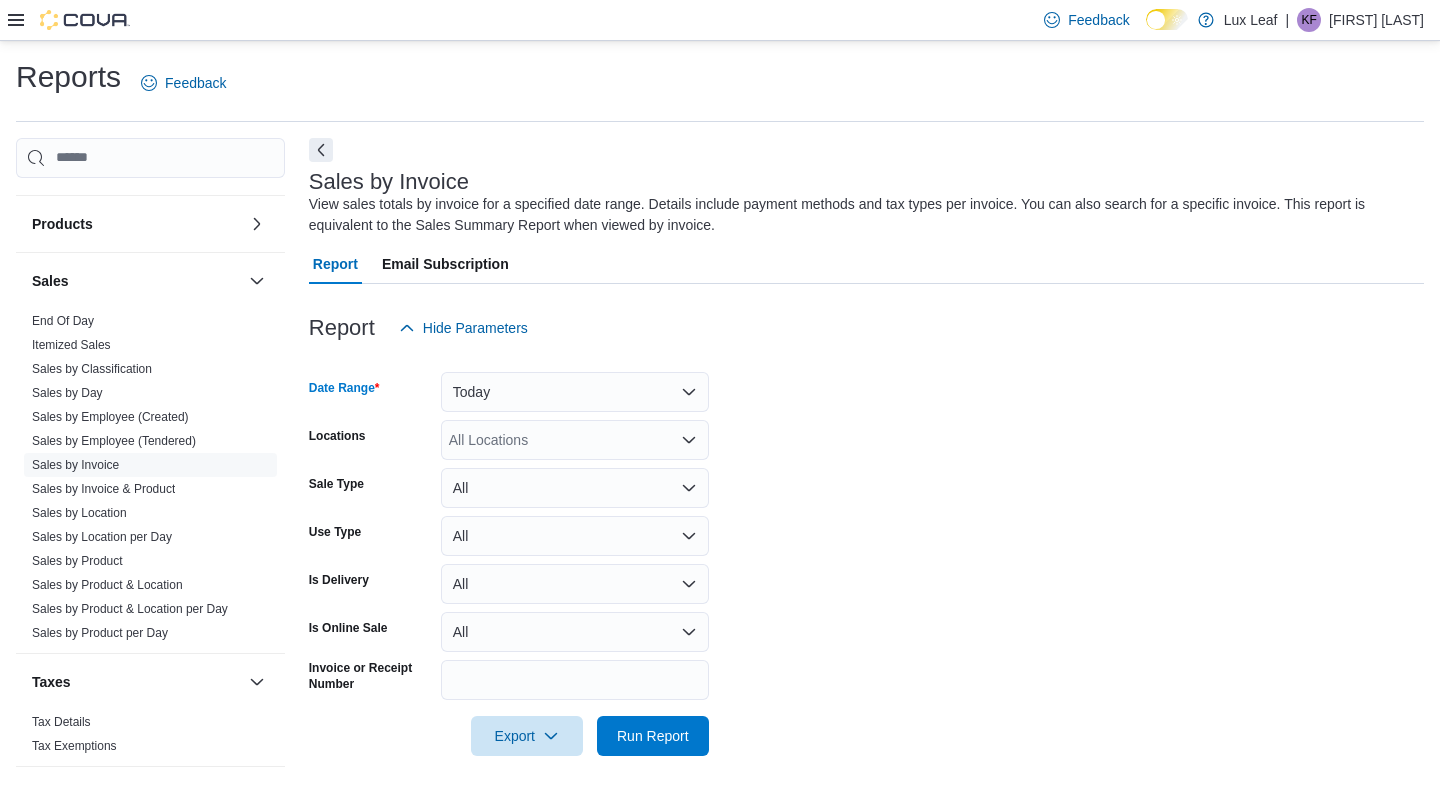 click on "All Locations" at bounding box center (575, 440) 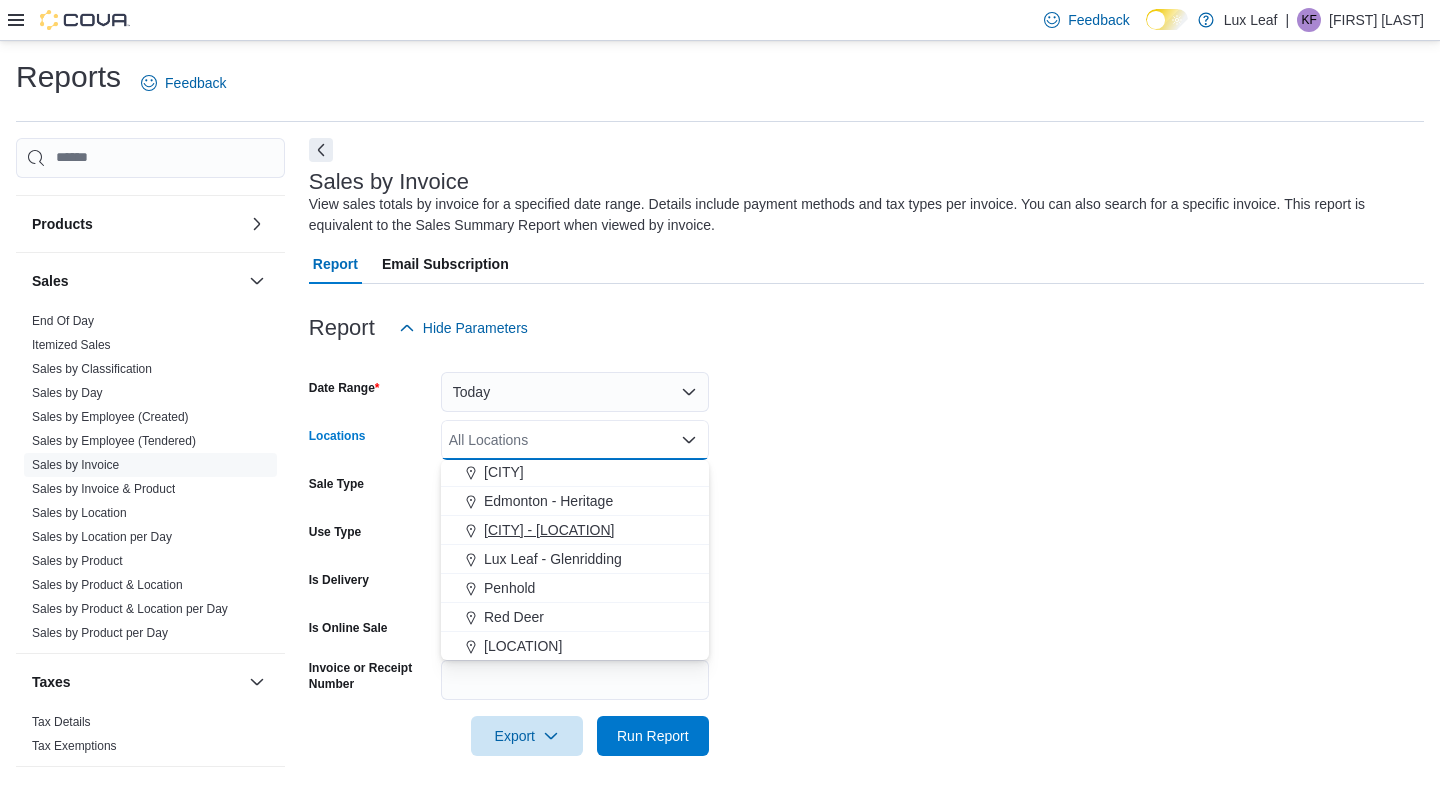 click on "[LOCATION]" at bounding box center [549, 530] 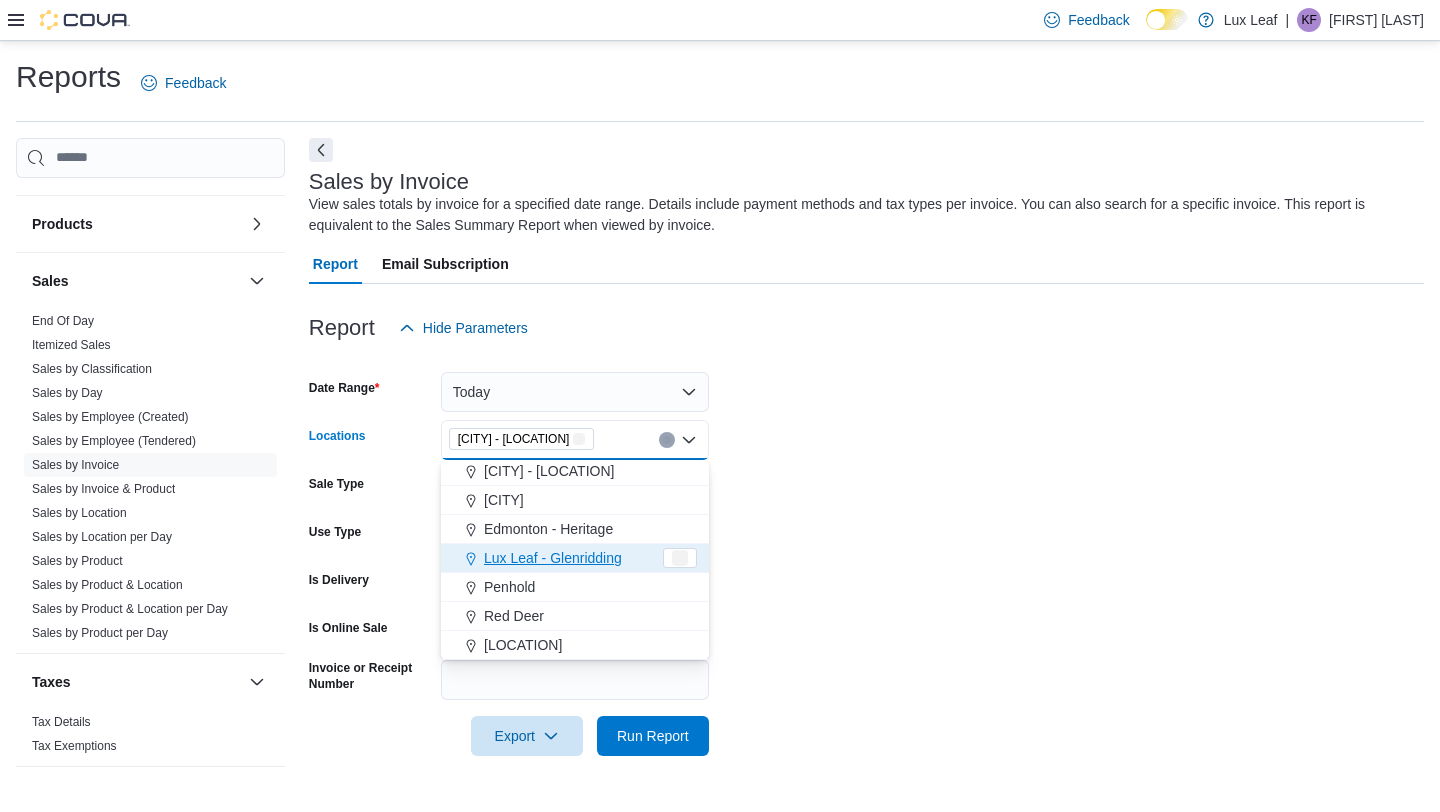 scroll, scrollTop: 148, scrollLeft: 0, axis: vertical 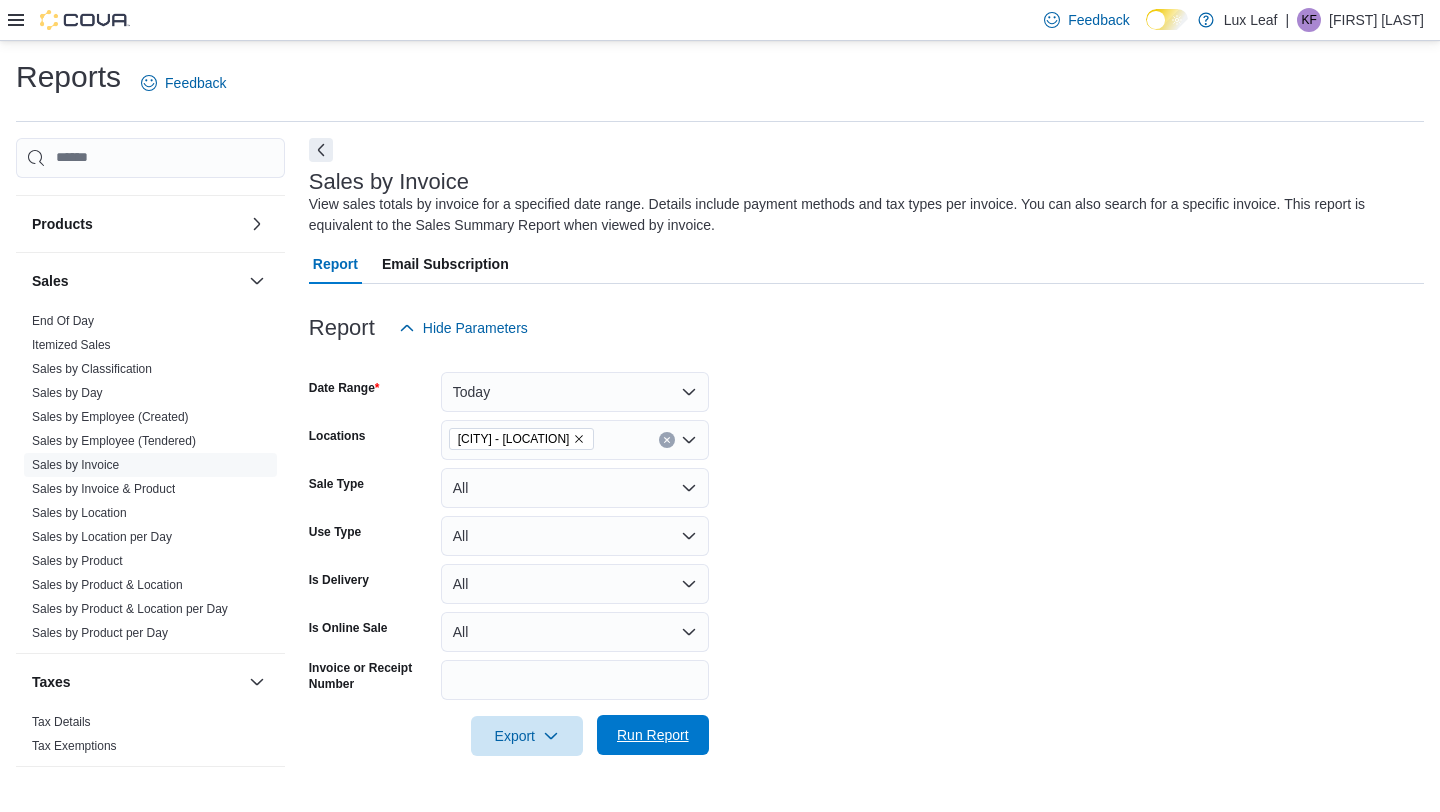 click on "Run Report" at bounding box center (653, 735) 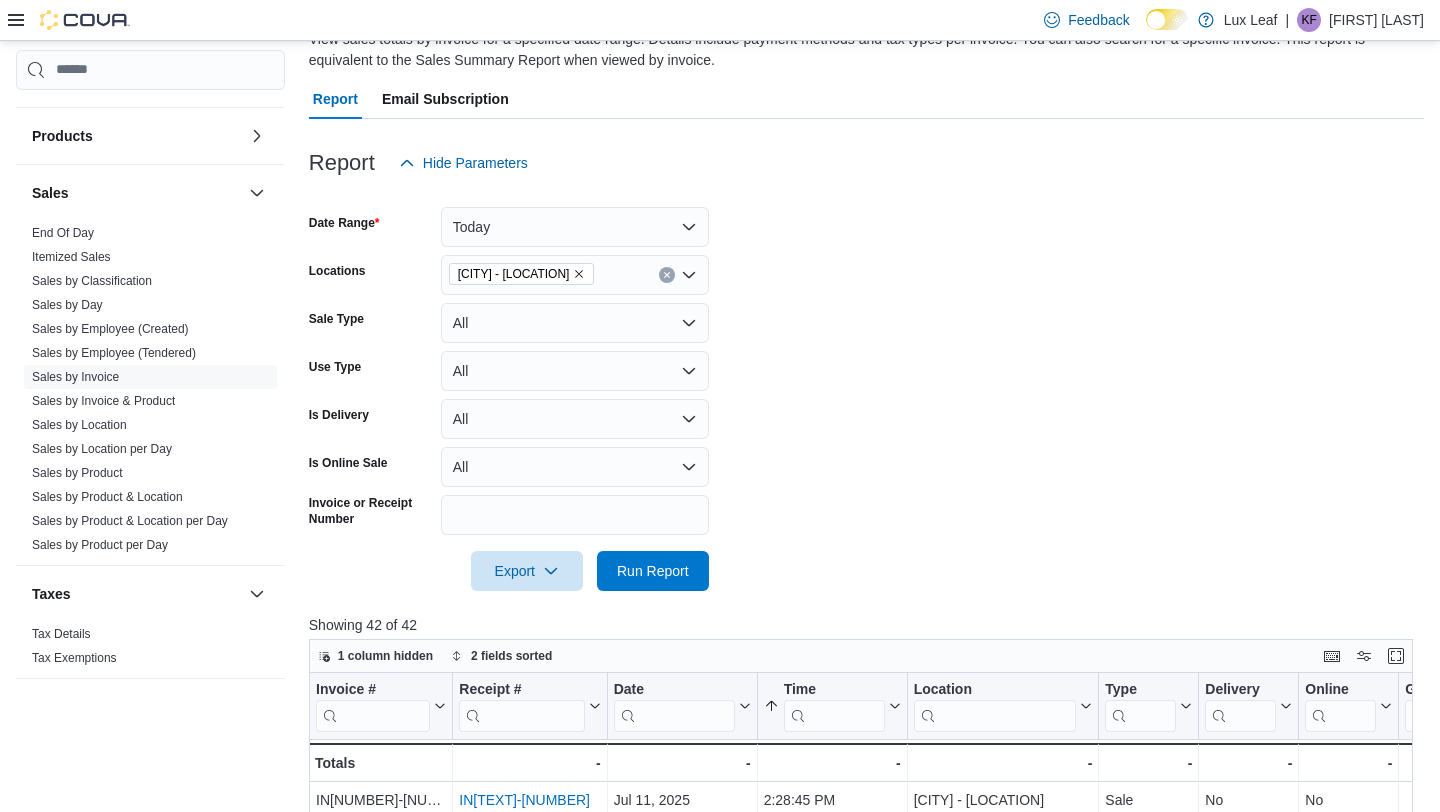 scroll, scrollTop: 574, scrollLeft: 0, axis: vertical 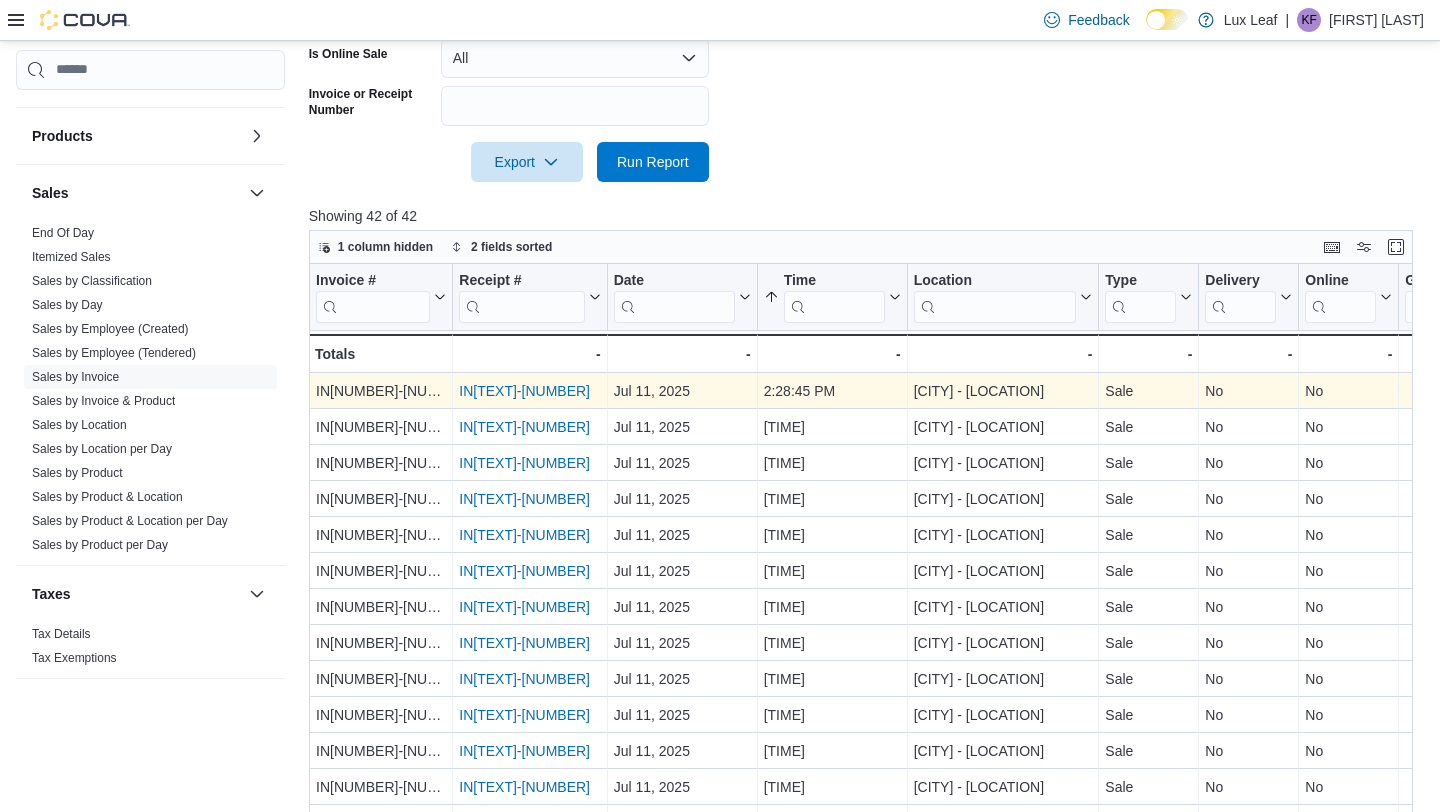 click on "INFPJN-G35RSJ" at bounding box center (524, 391) 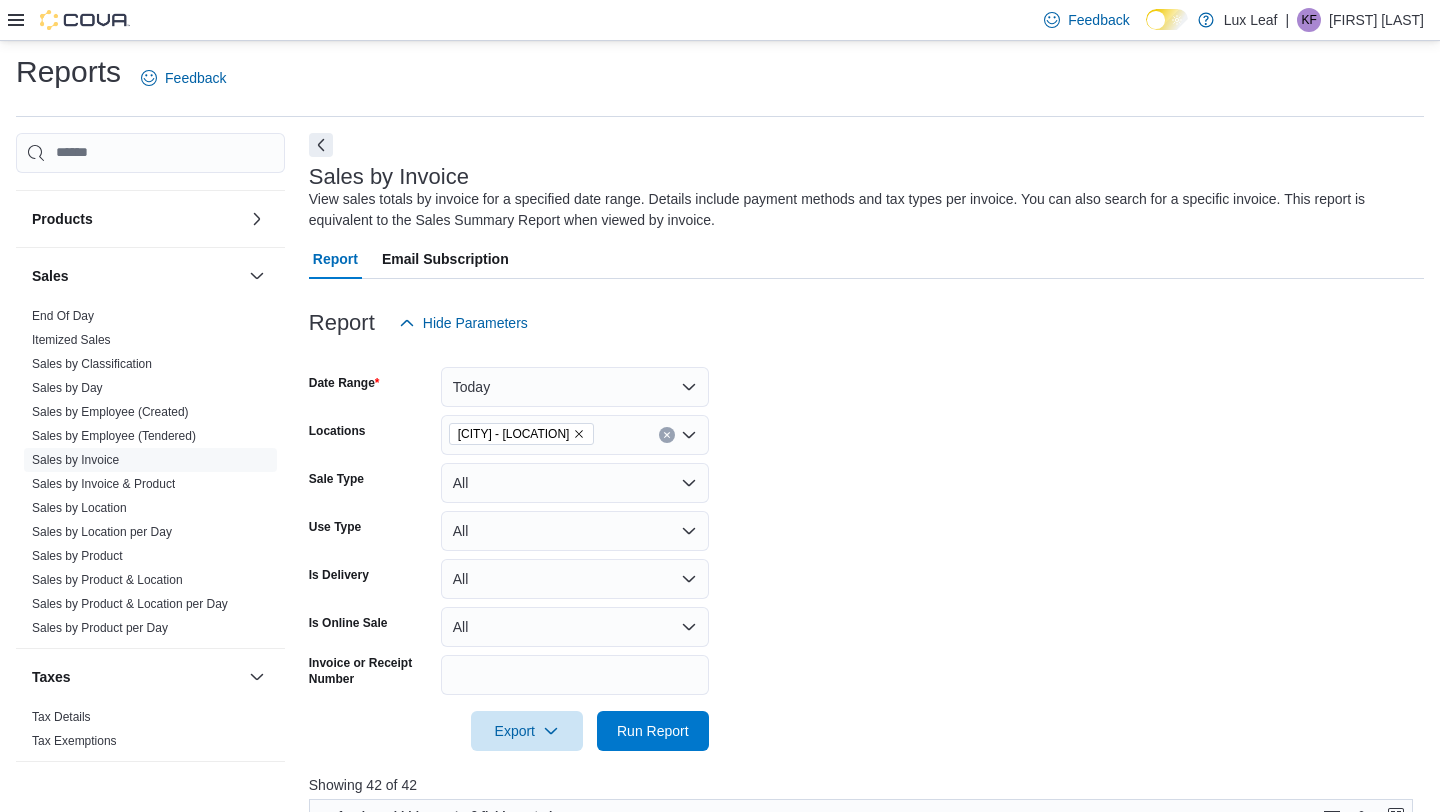 scroll, scrollTop: 0, scrollLeft: 0, axis: both 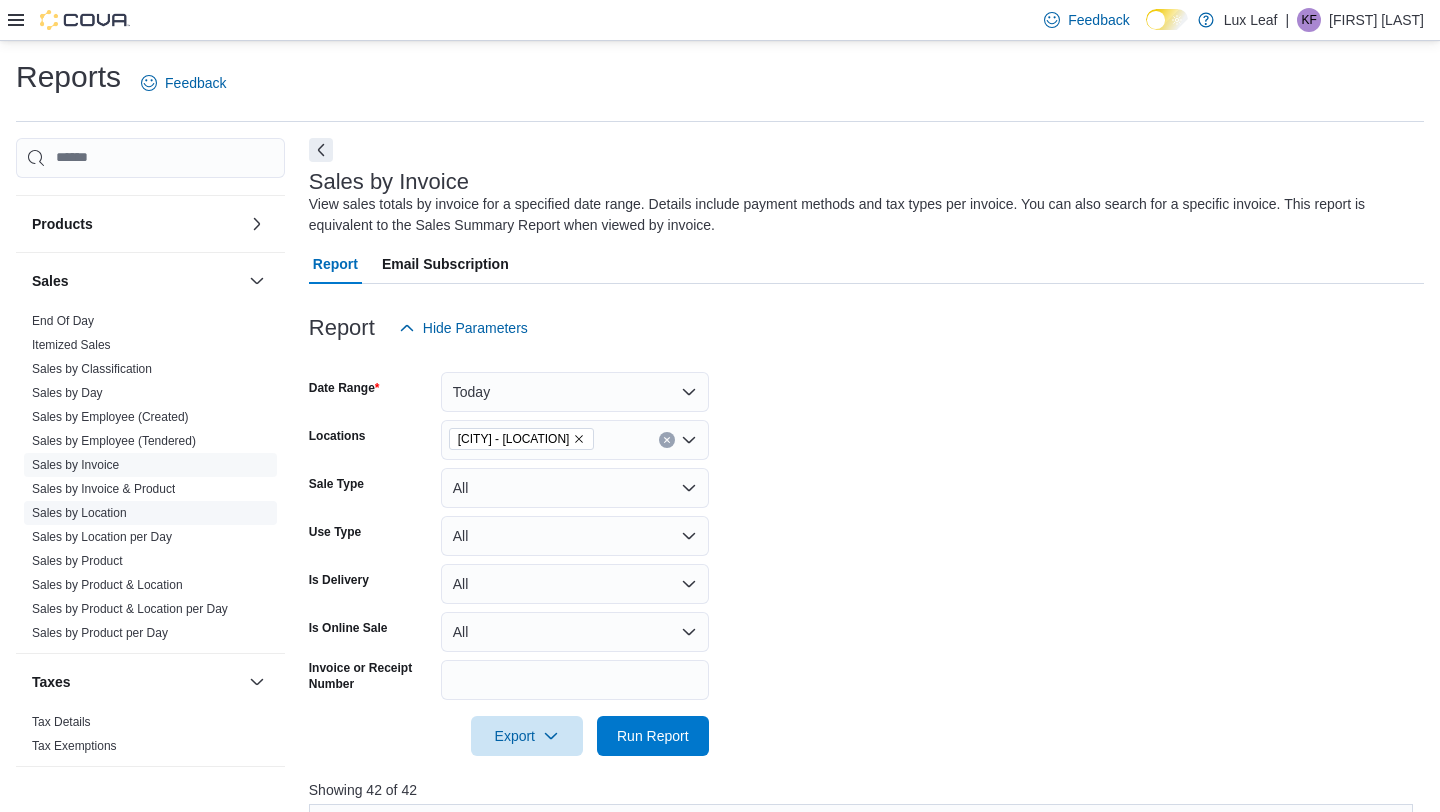 click on "Sales by Location" at bounding box center [79, 513] 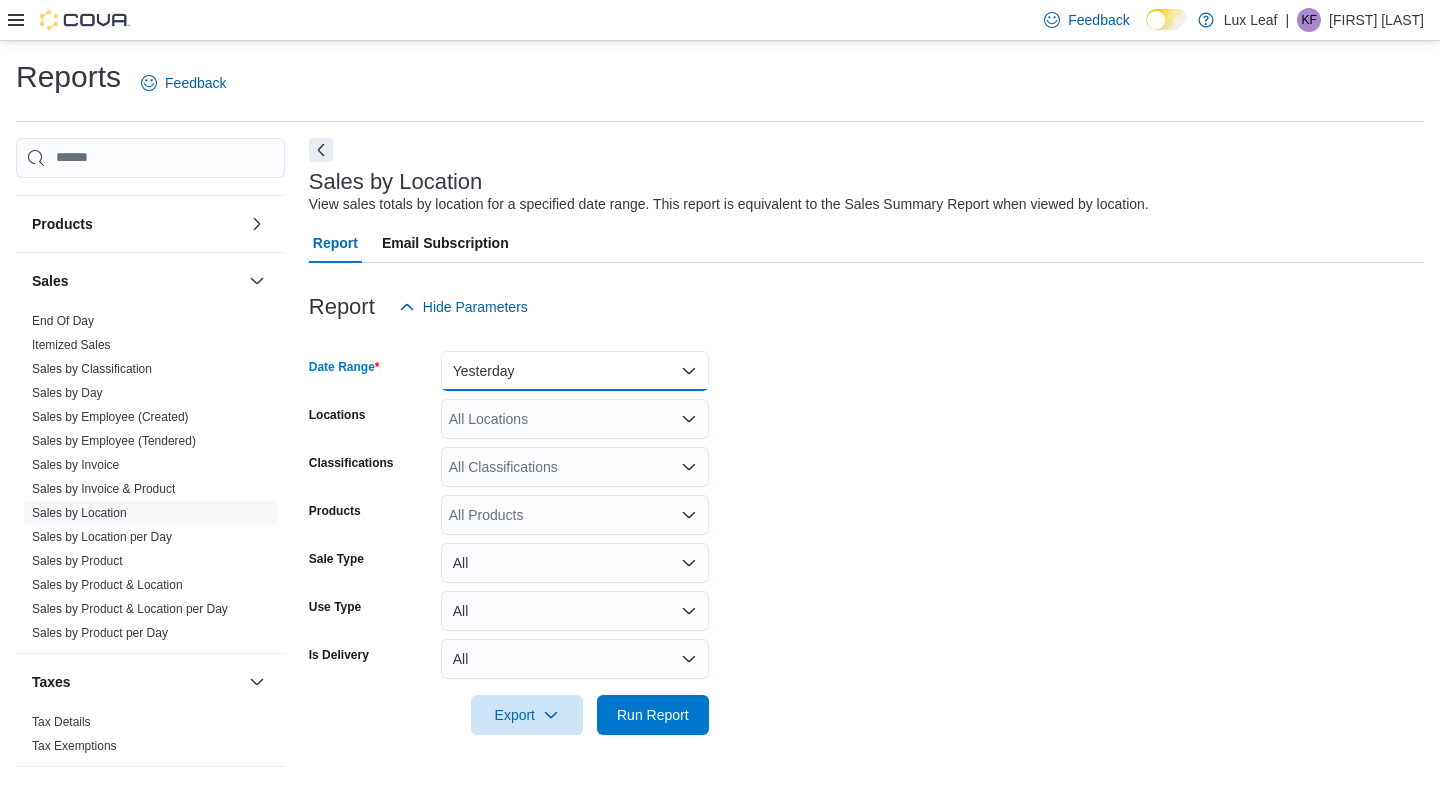 click on "Yesterday" at bounding box center [575, 371] 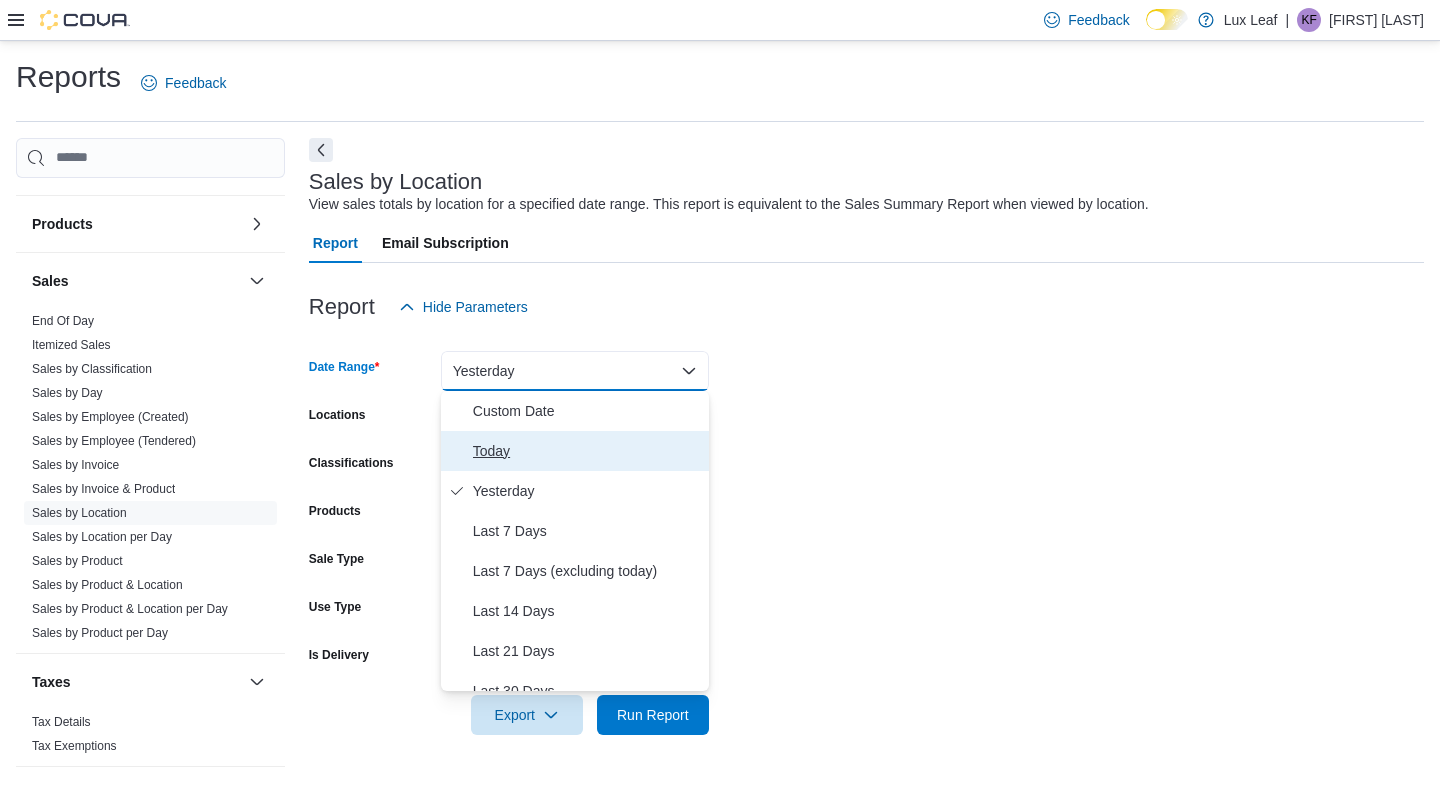 click on "Today" at bounding box center (587, 451) 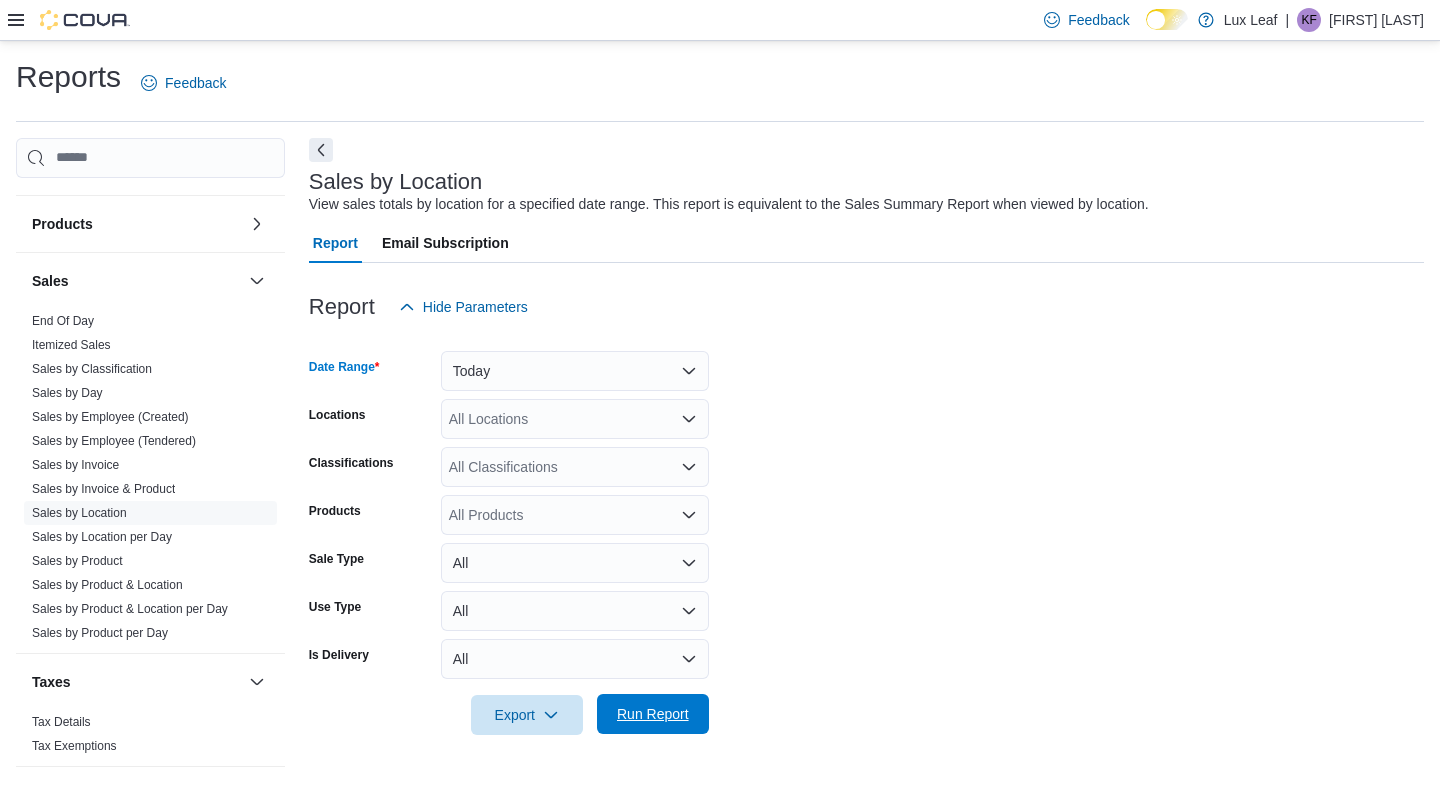 click on "Run Report" at bounding box center [653, 714] 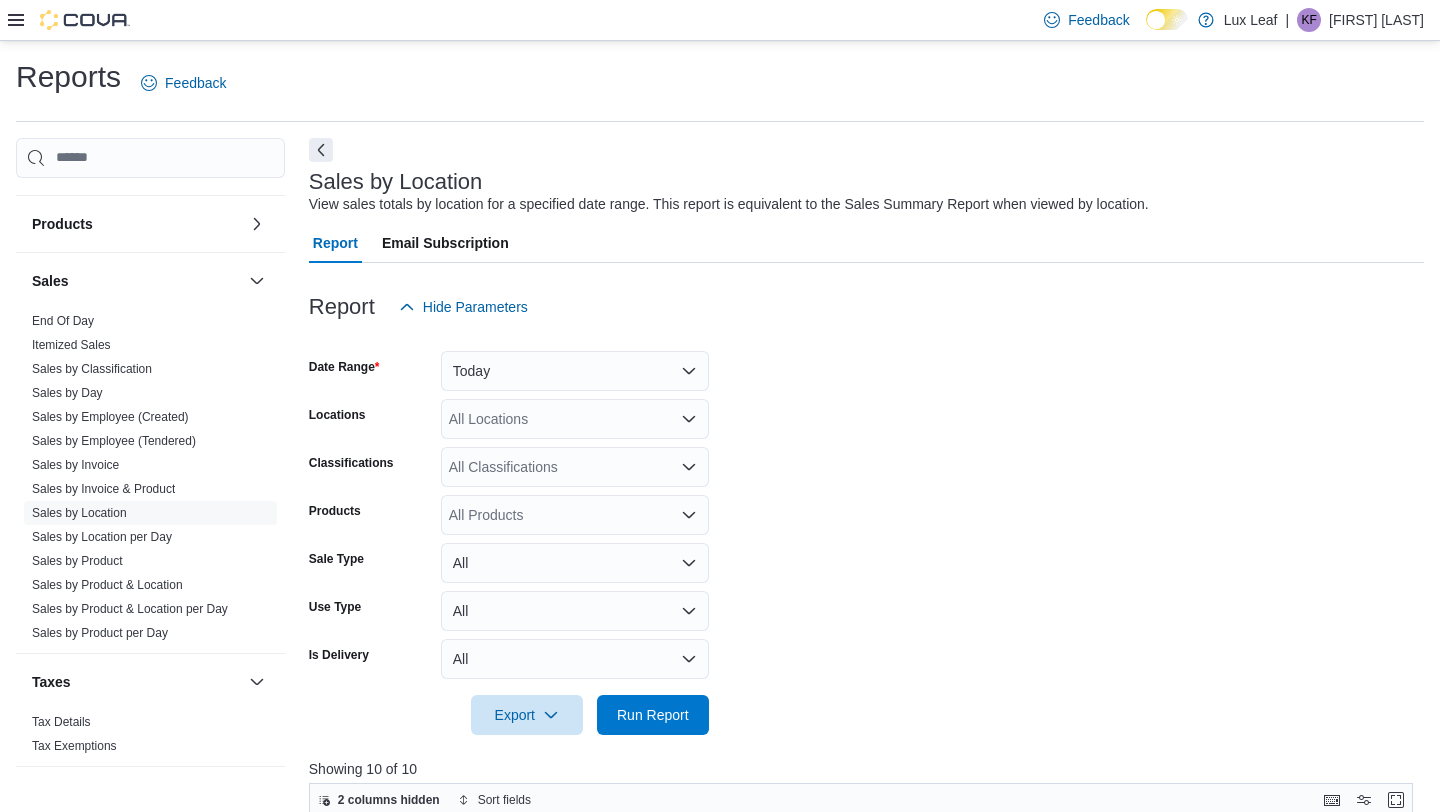 click at bounding box center (866, 687) 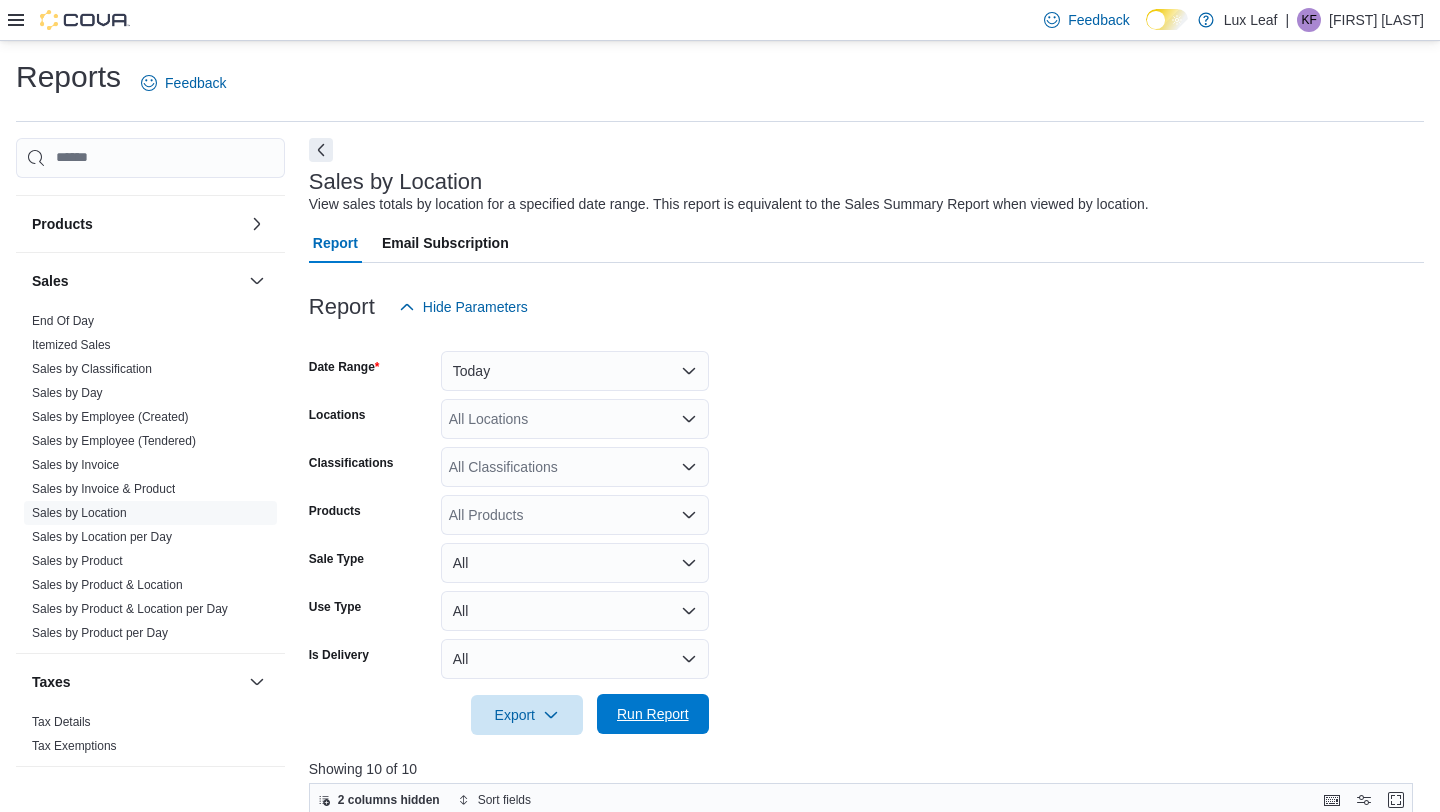 click on "Run Report" at bounding box center (653, 714) 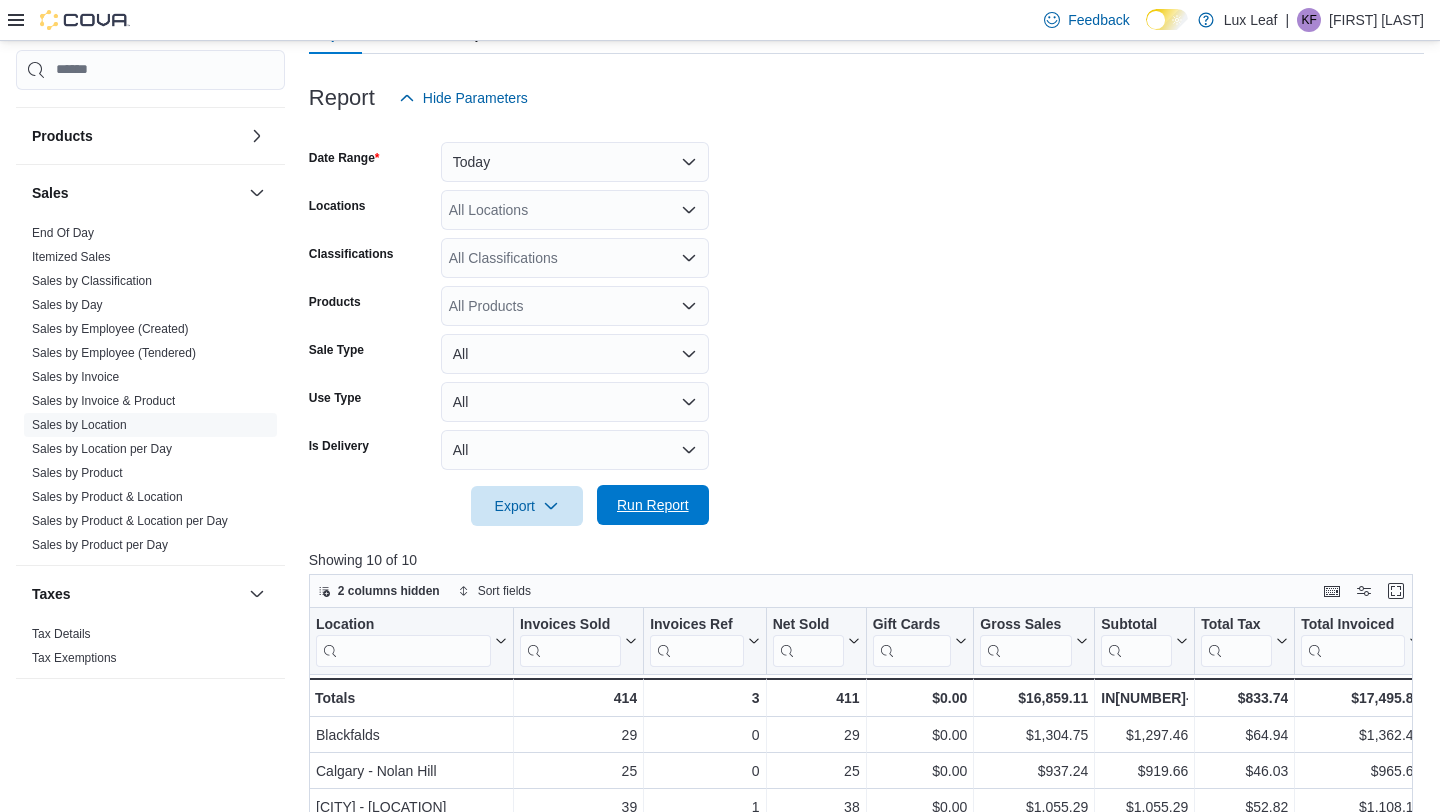scroll, scrollTop: 636, scrollLeft: 0, axis: vertical 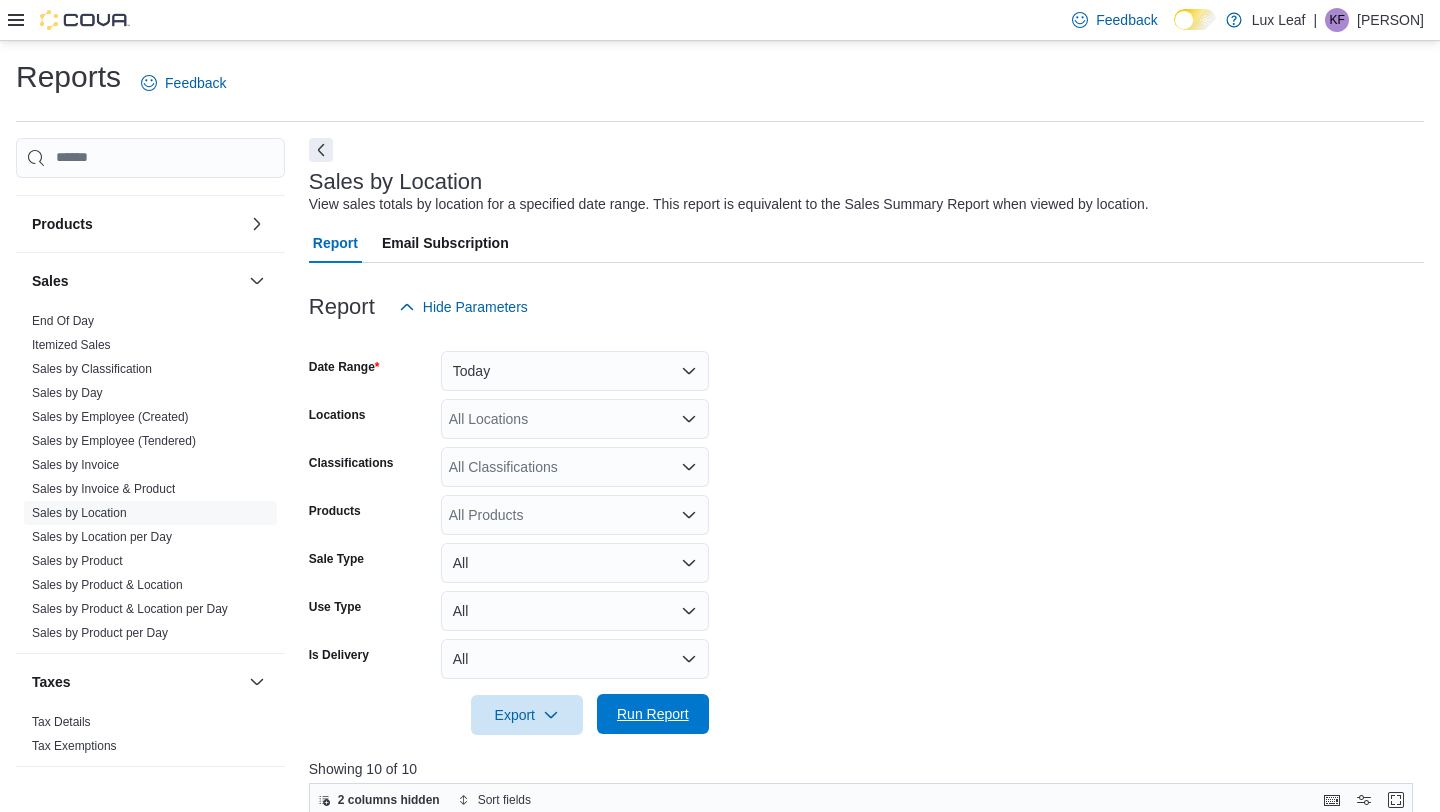 click on "Run Report" at bounding box center [653, 714] 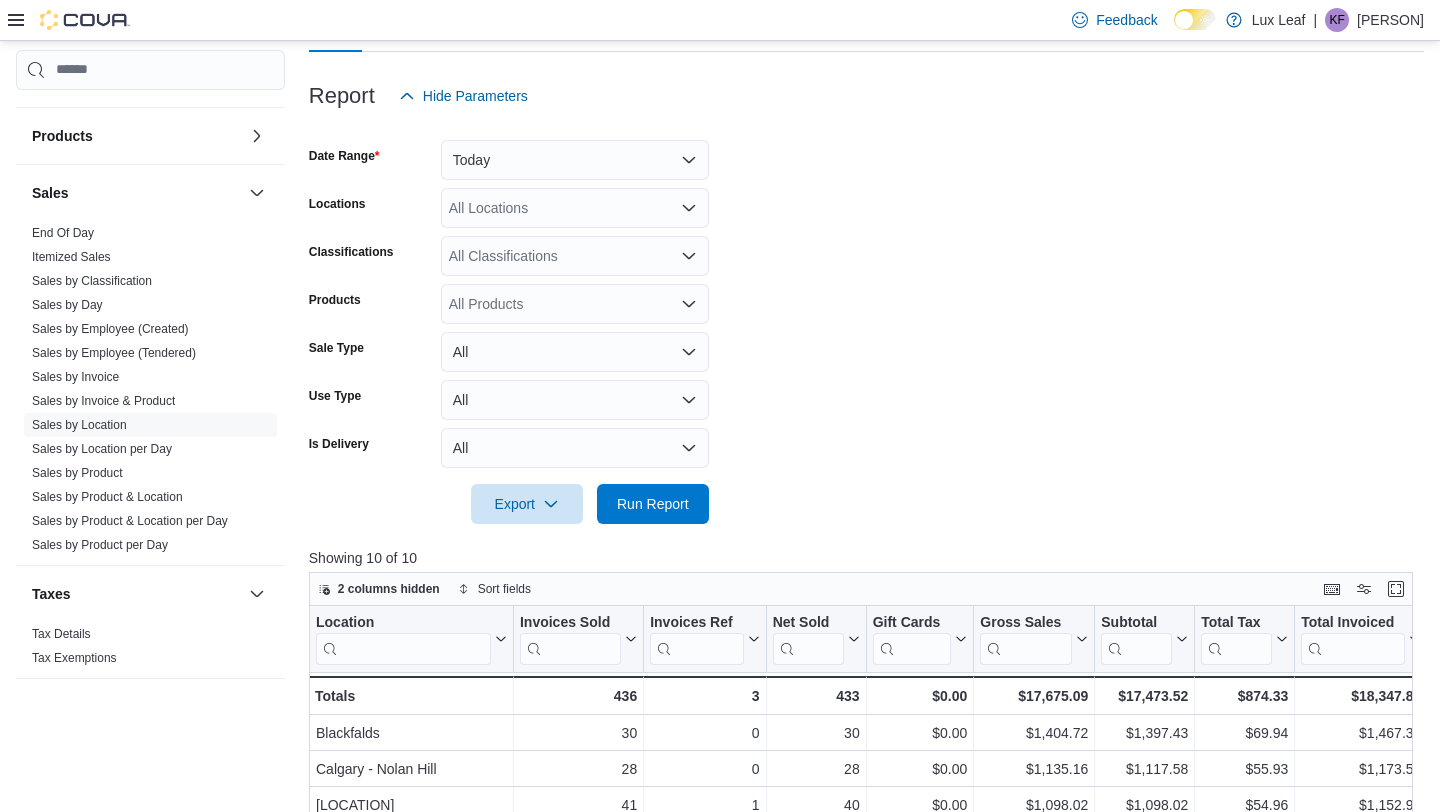 scroll, scrollTop: 636, scrollLeft: 0, axis: vertical 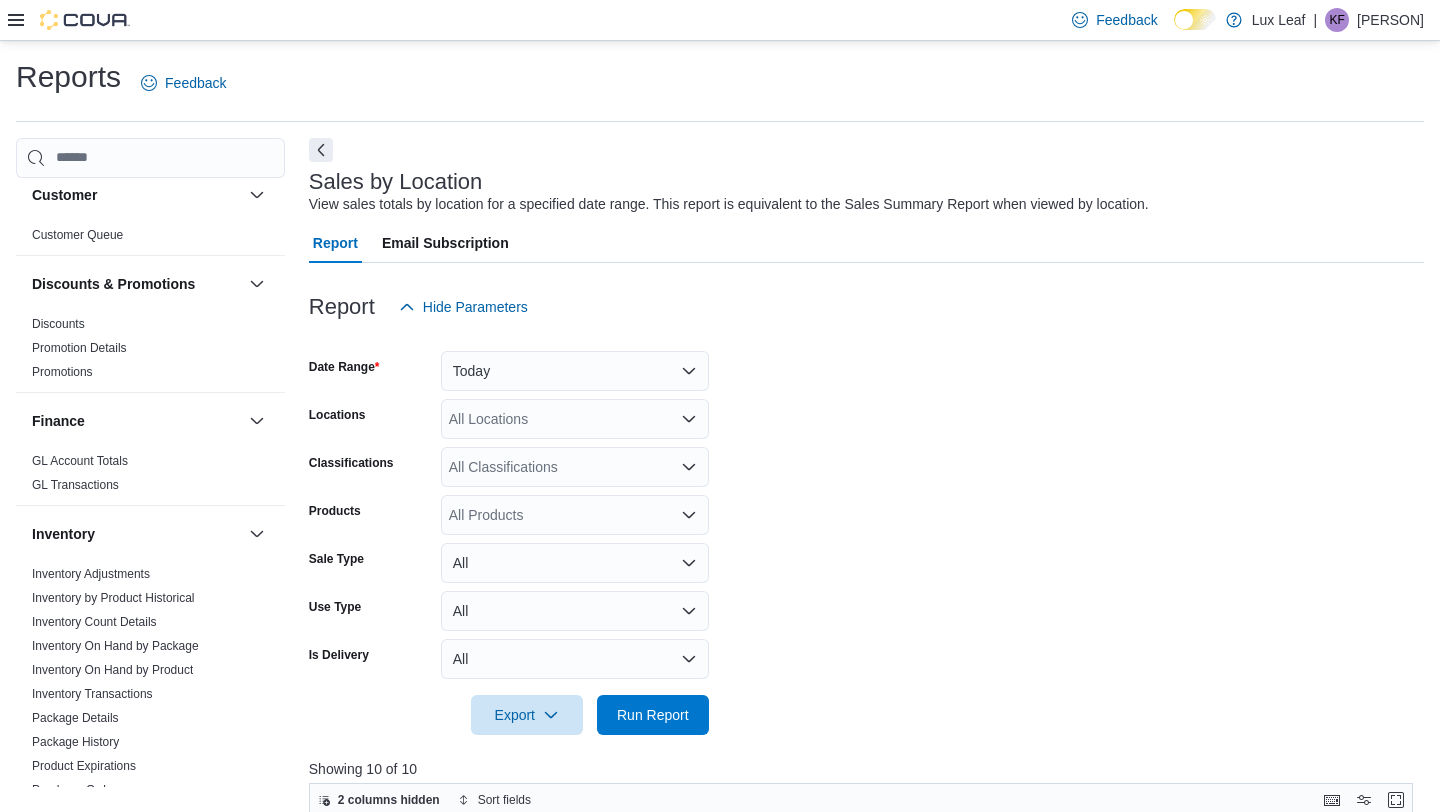 click on "[PERSON]" at bounding box center [720, 20] 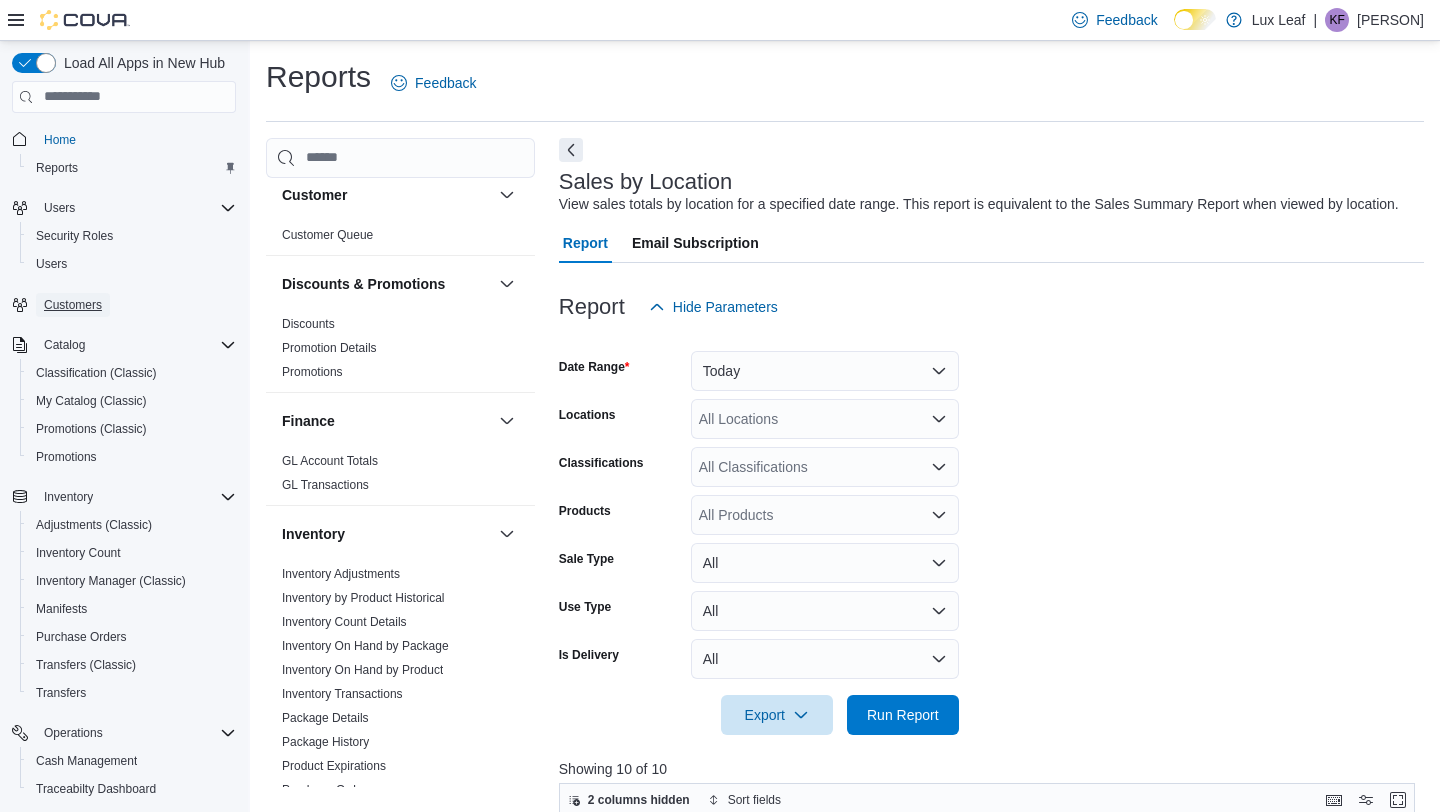 click on "Customers" at bounding box center [73, 305] 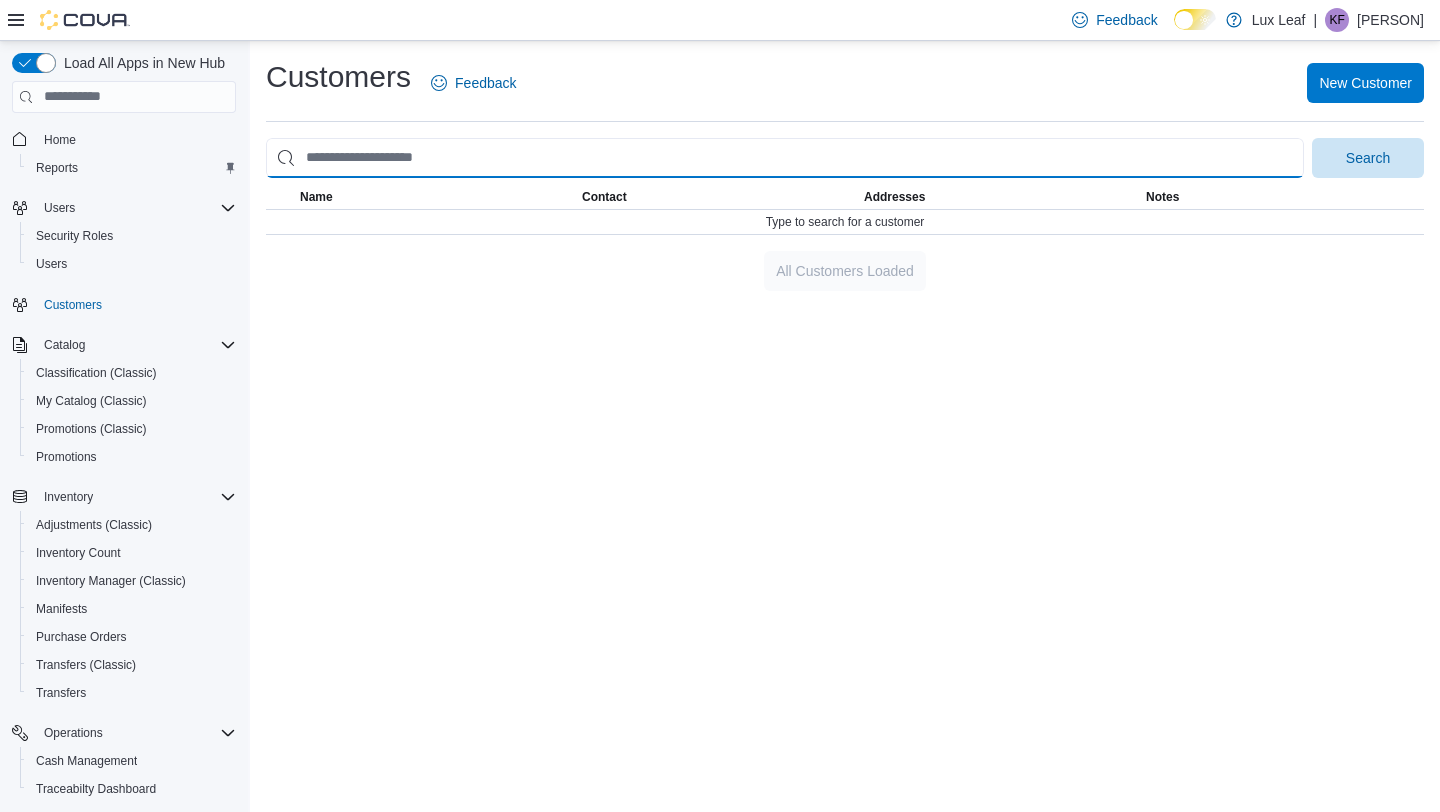 click at bounding box center (785, 158) 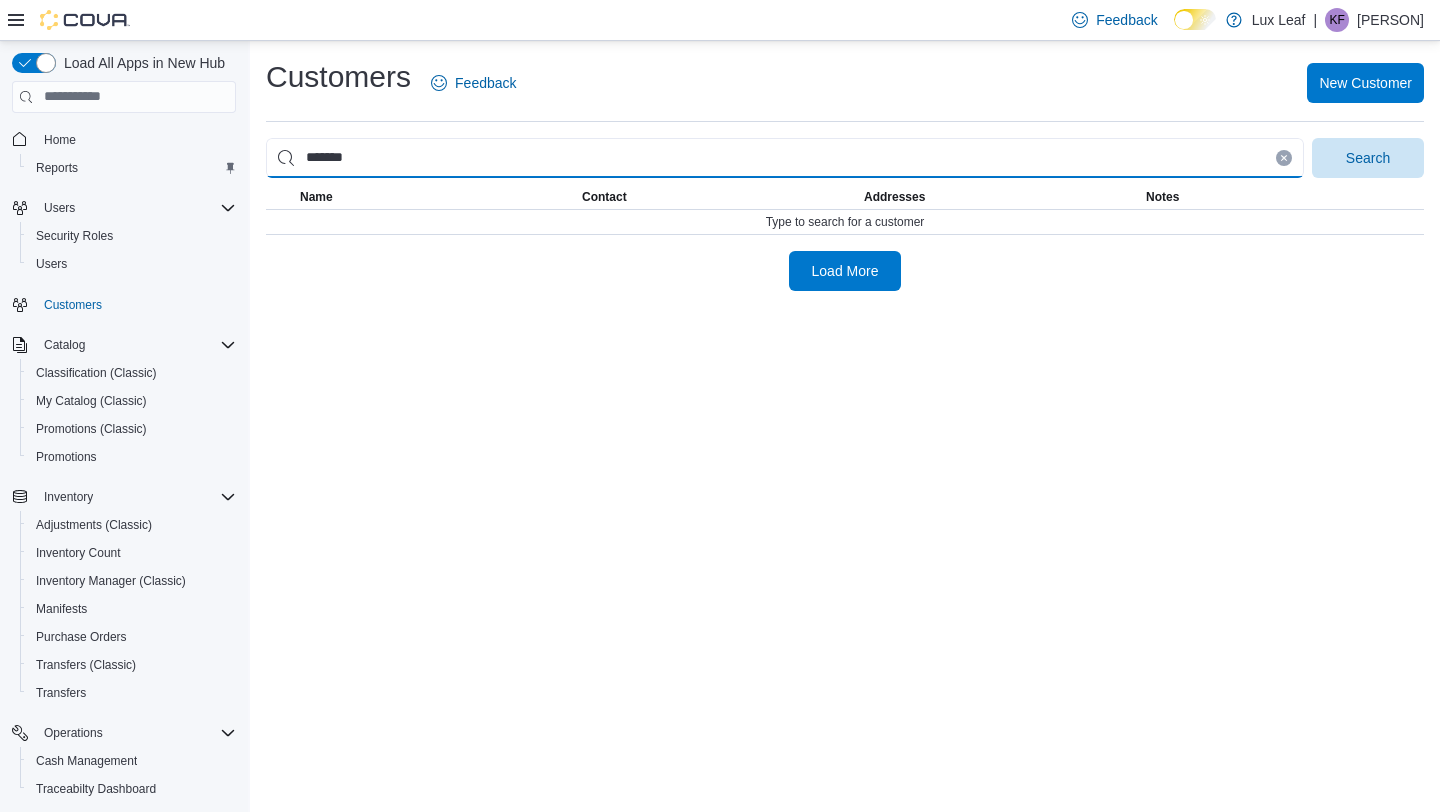 type on "*******" 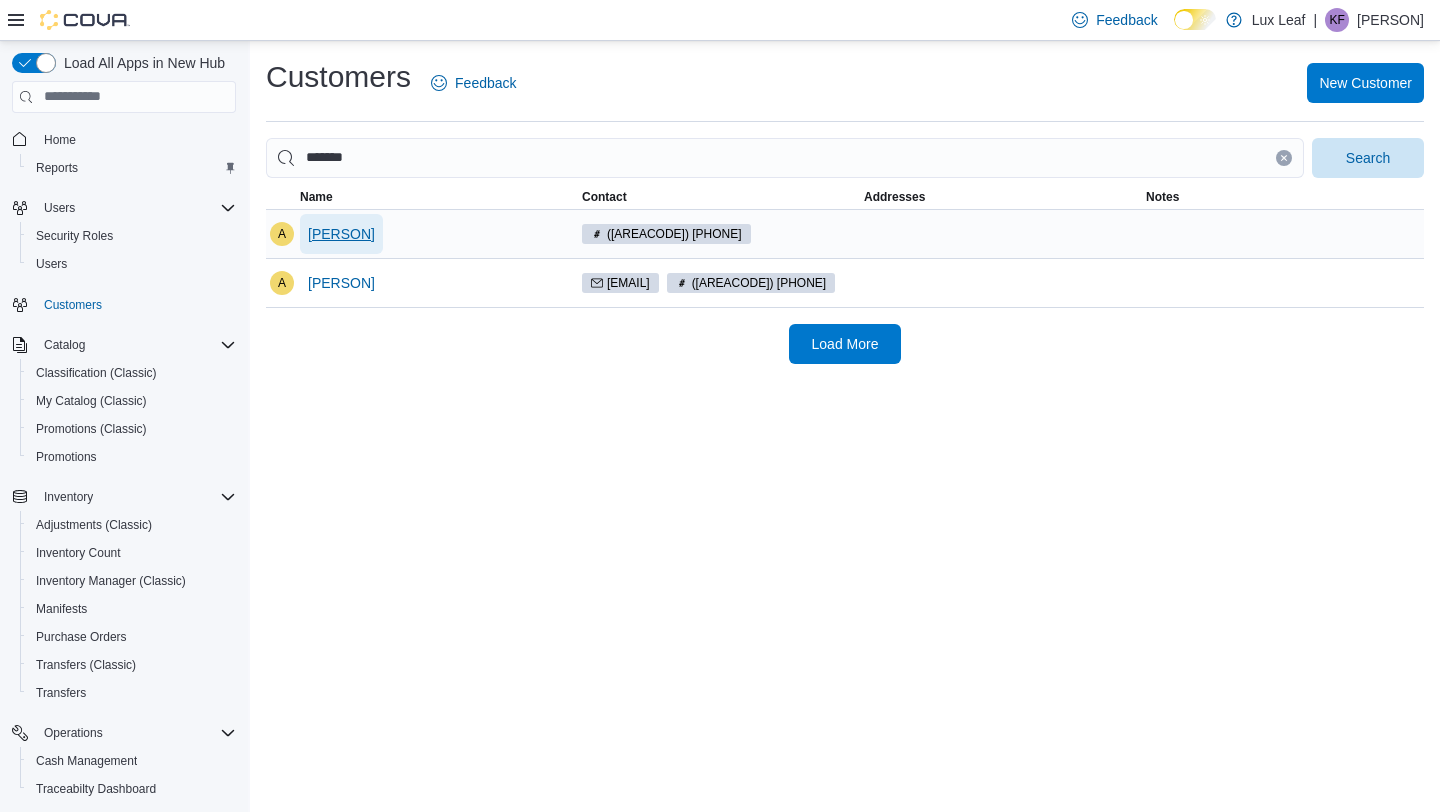 click on "[PERSON]" at bounding box center (341, 234) 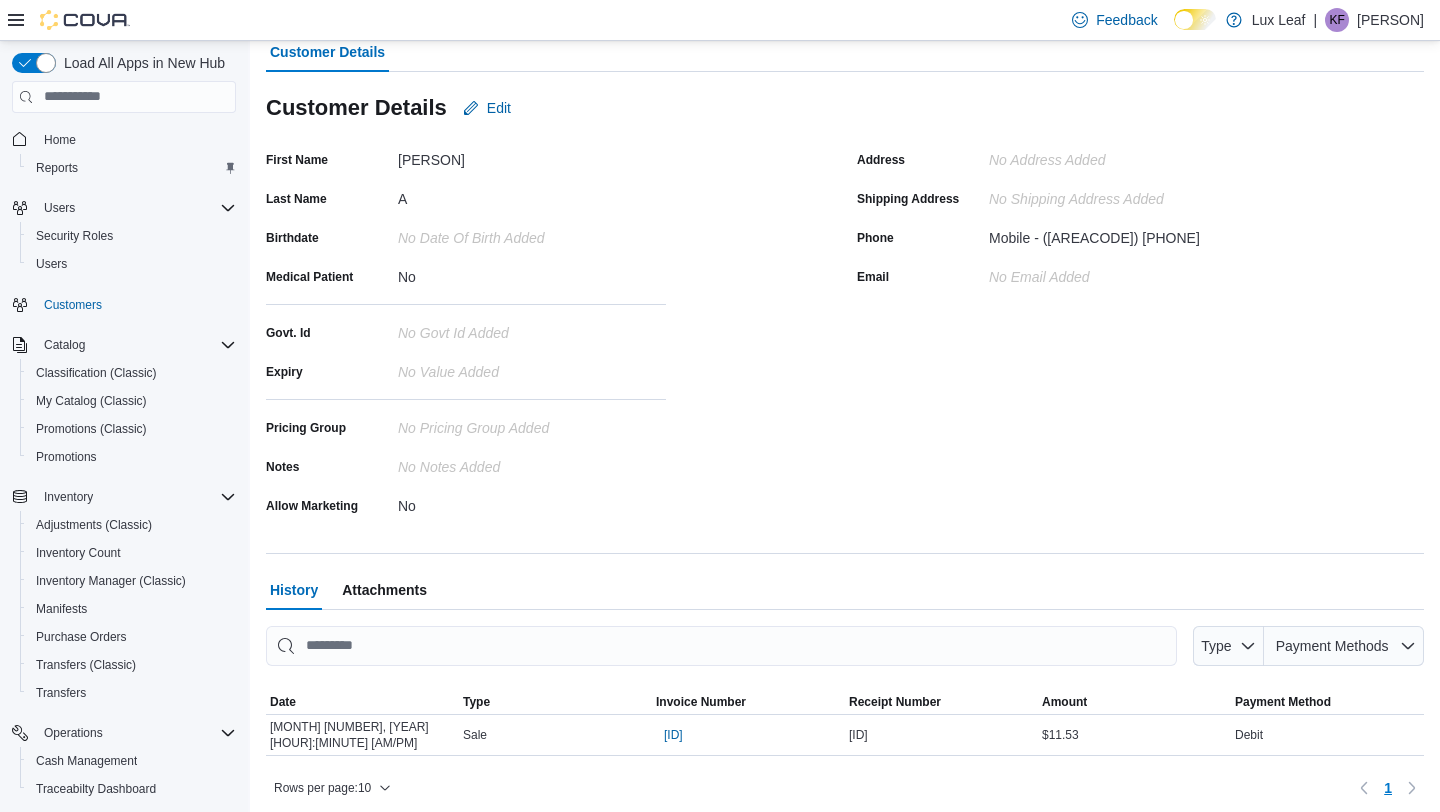 scroll, scrollTop: 135, scrollLeft: 0, axis: vertical 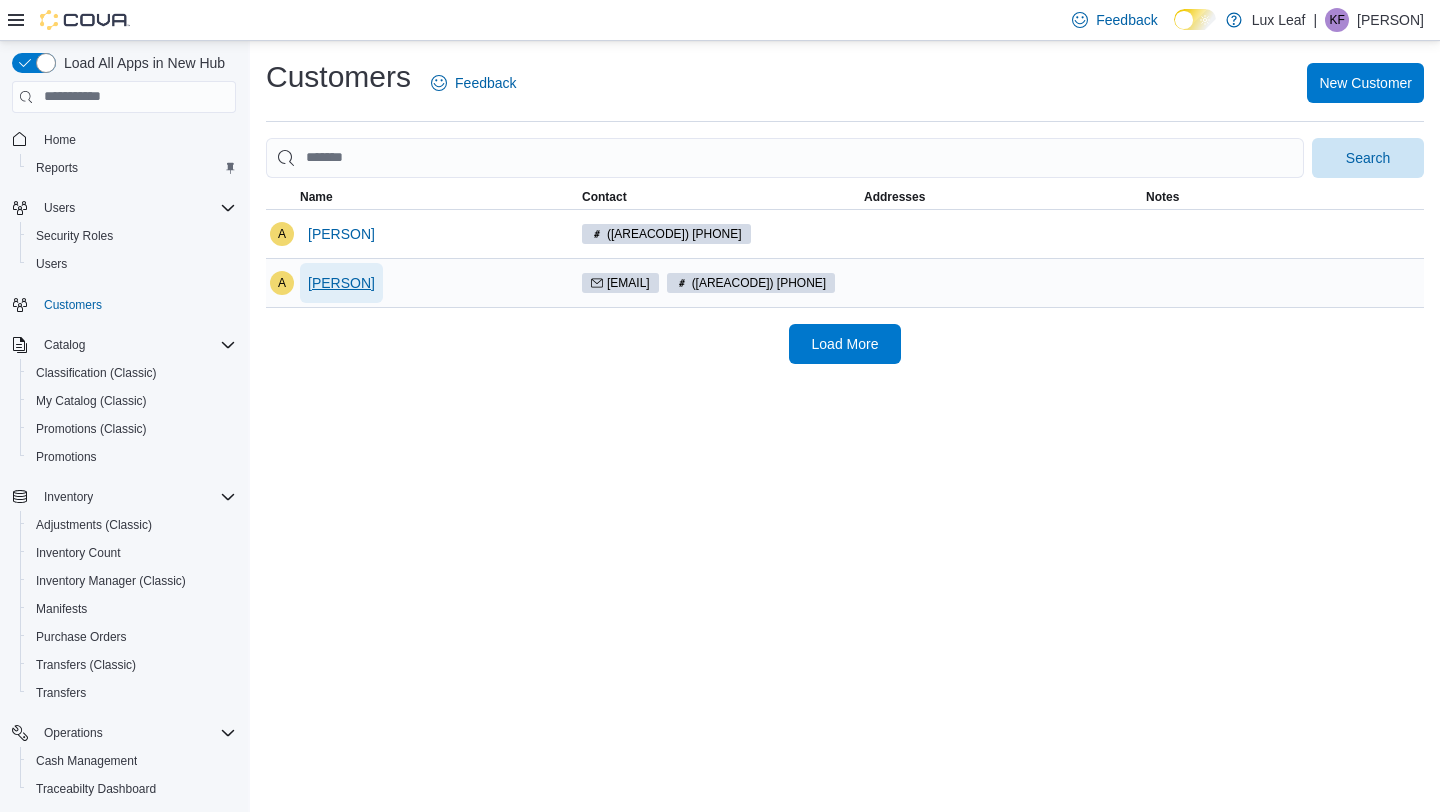 click on "[PERSON]" at bounding box center (341, 283) 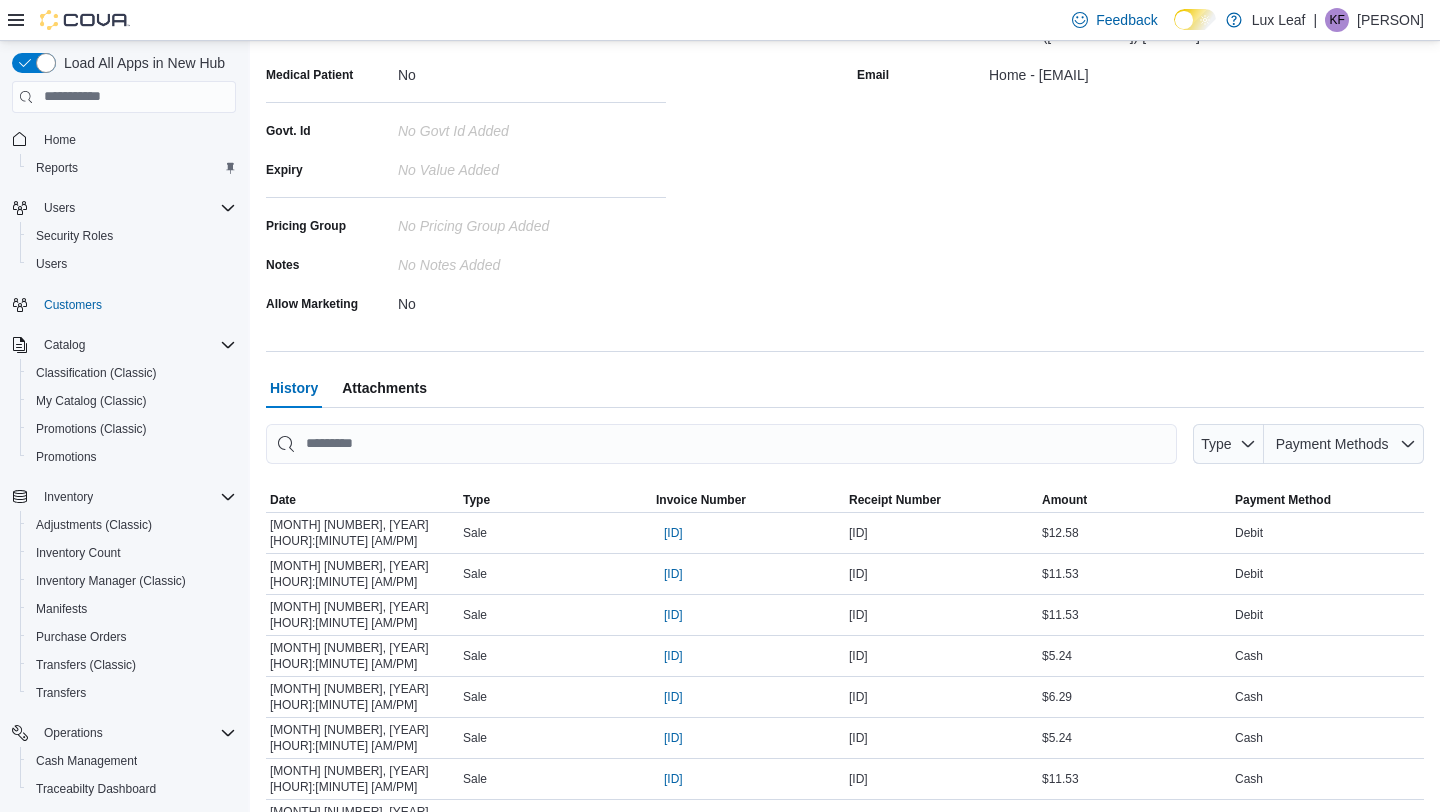 scroll, scrollTop: 343, scrollLeft: 0, axis: vertical 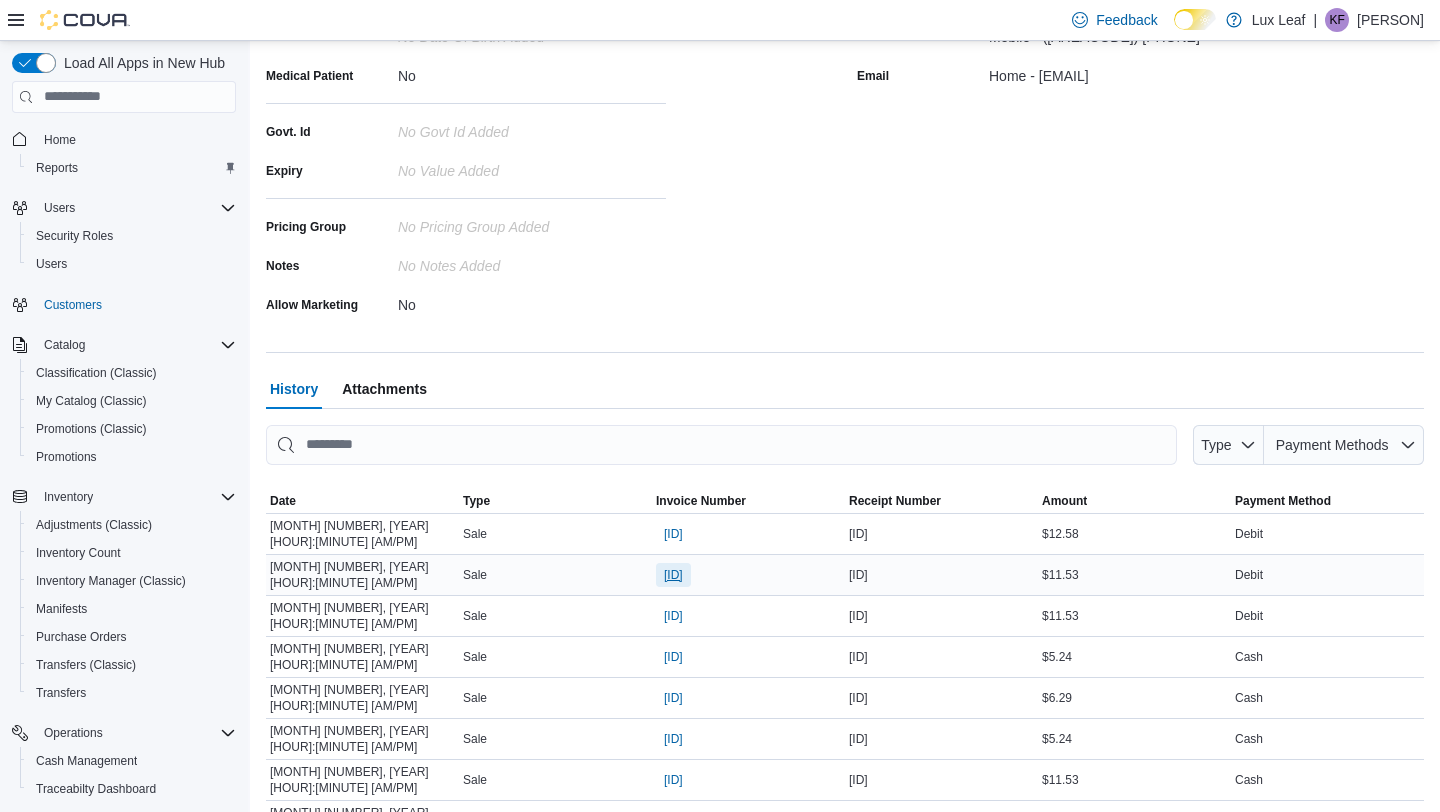 click on "[ID]" at bounding box center (673, 575) 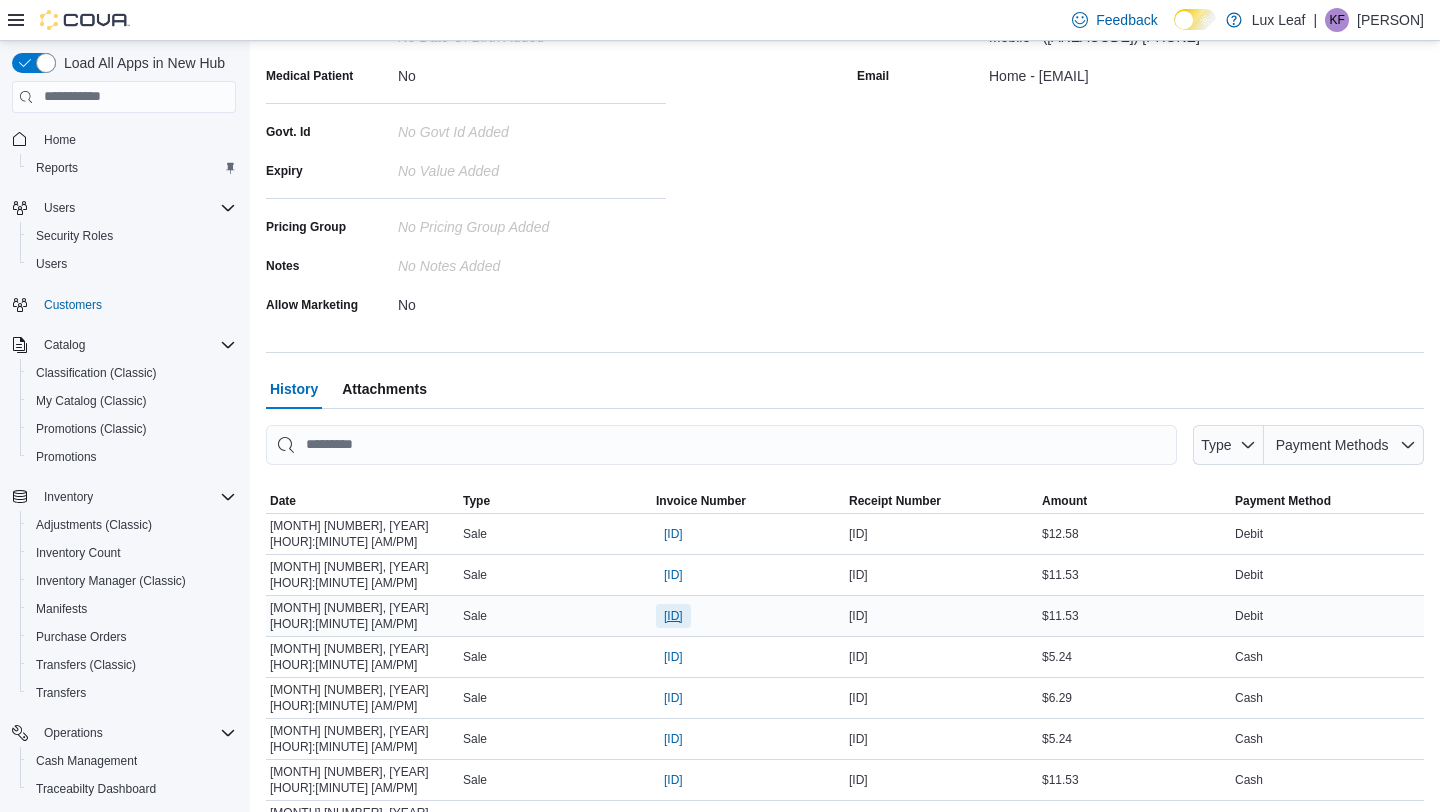 click on "[ID]" at bounding box center [673, 616] 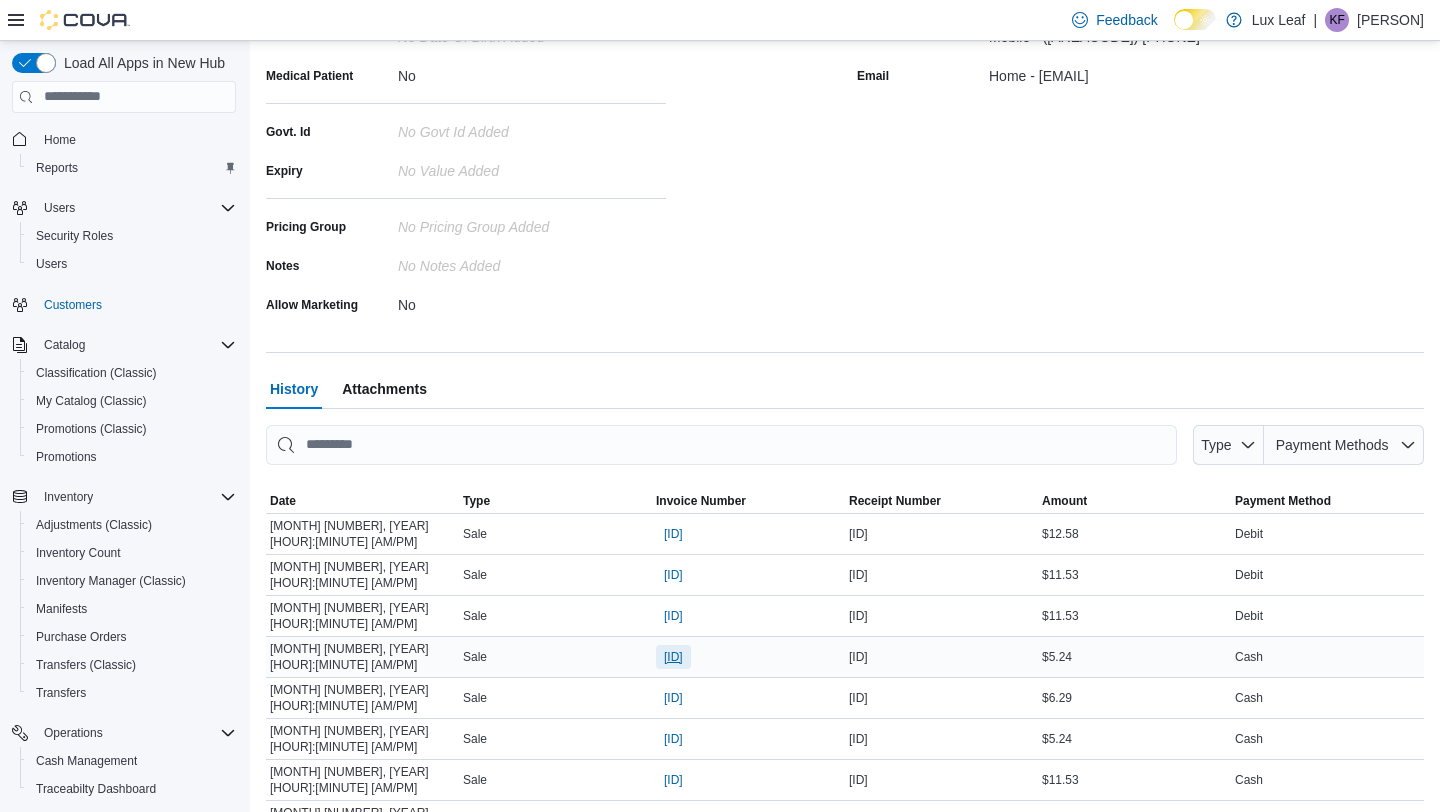 click on "[ID]" at bounding box center [673, 657] 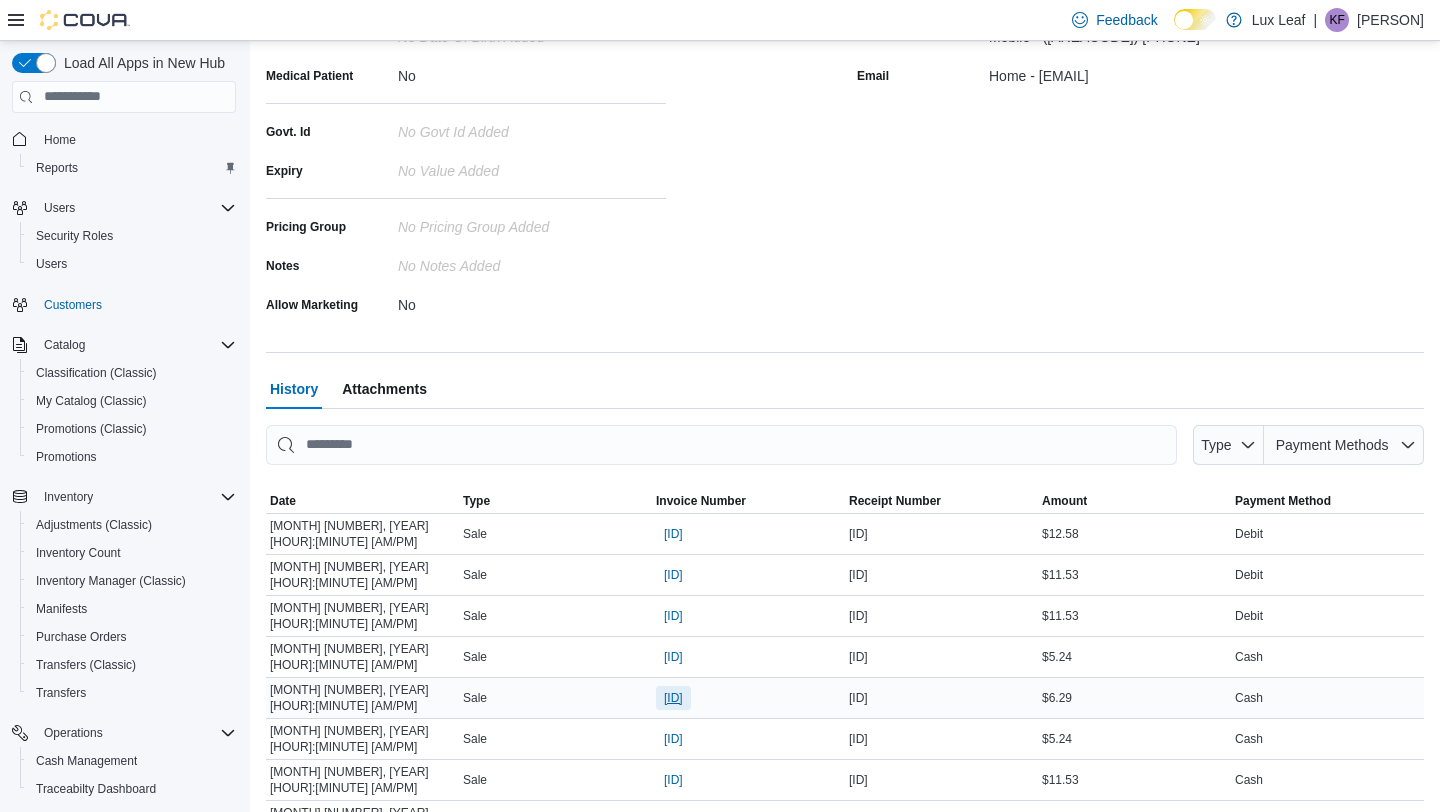 click on "[ID]" at bounding box center (673, 698) 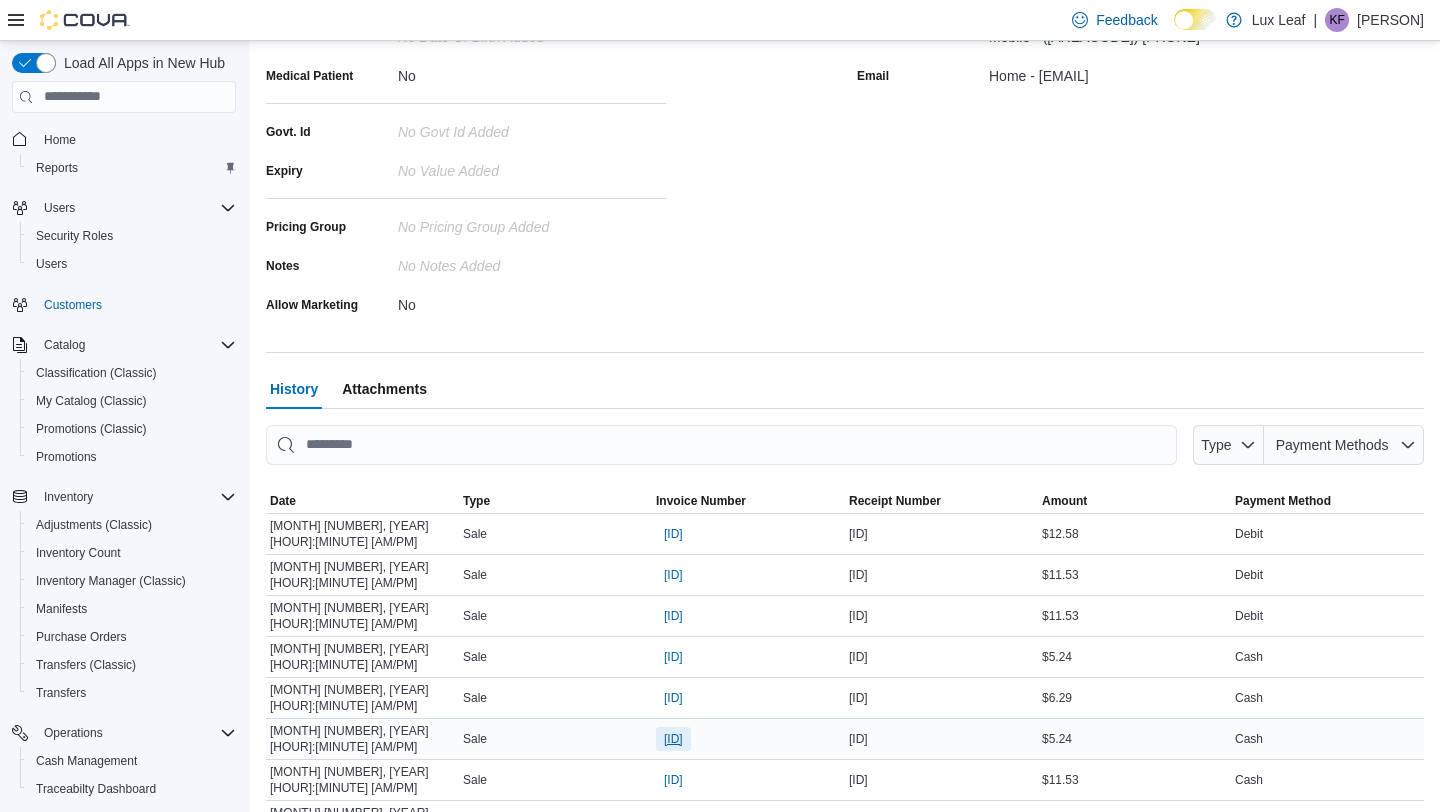 click on "[ID]" at bounding box center (673, 739) 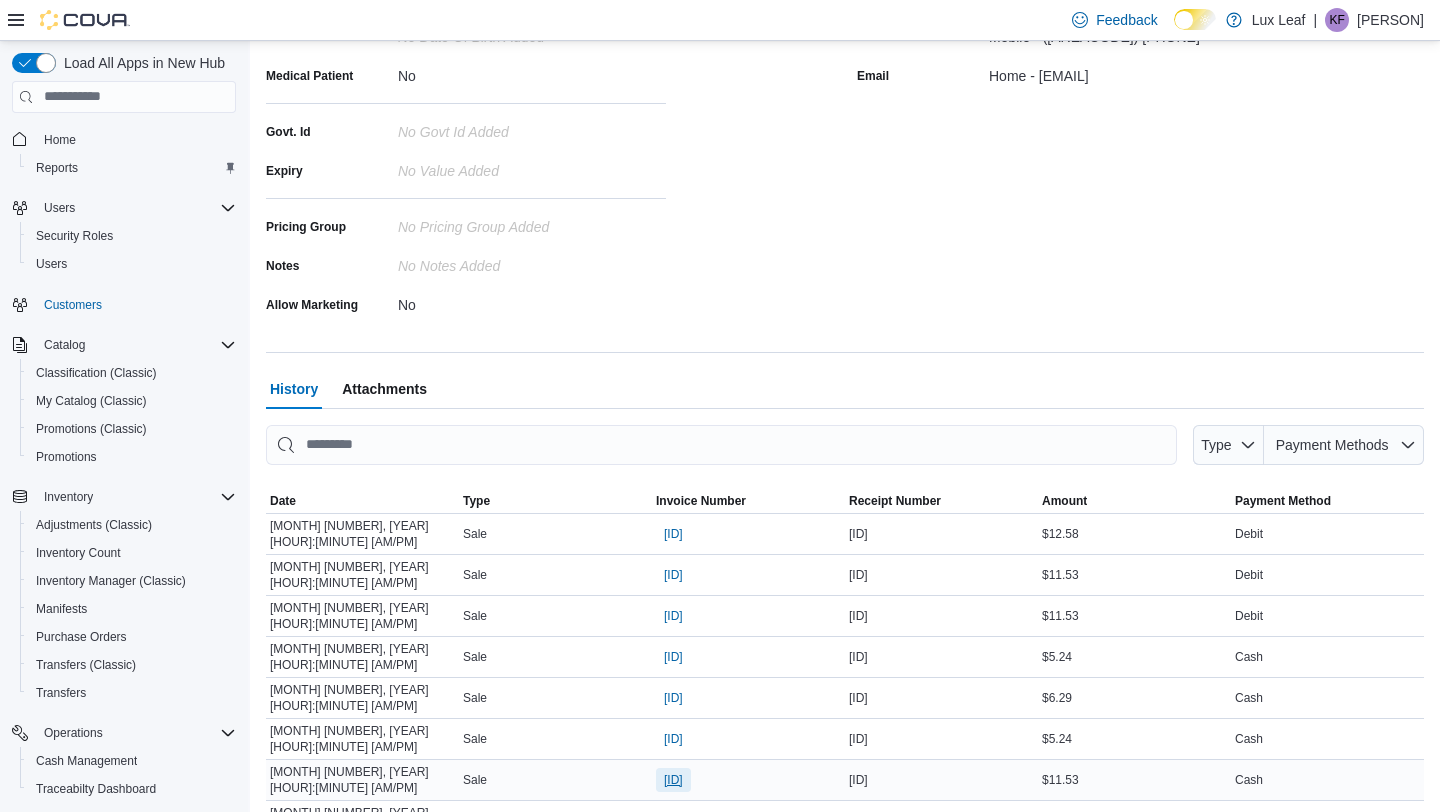 click on "[ID]" at bounding box center (673, 780) 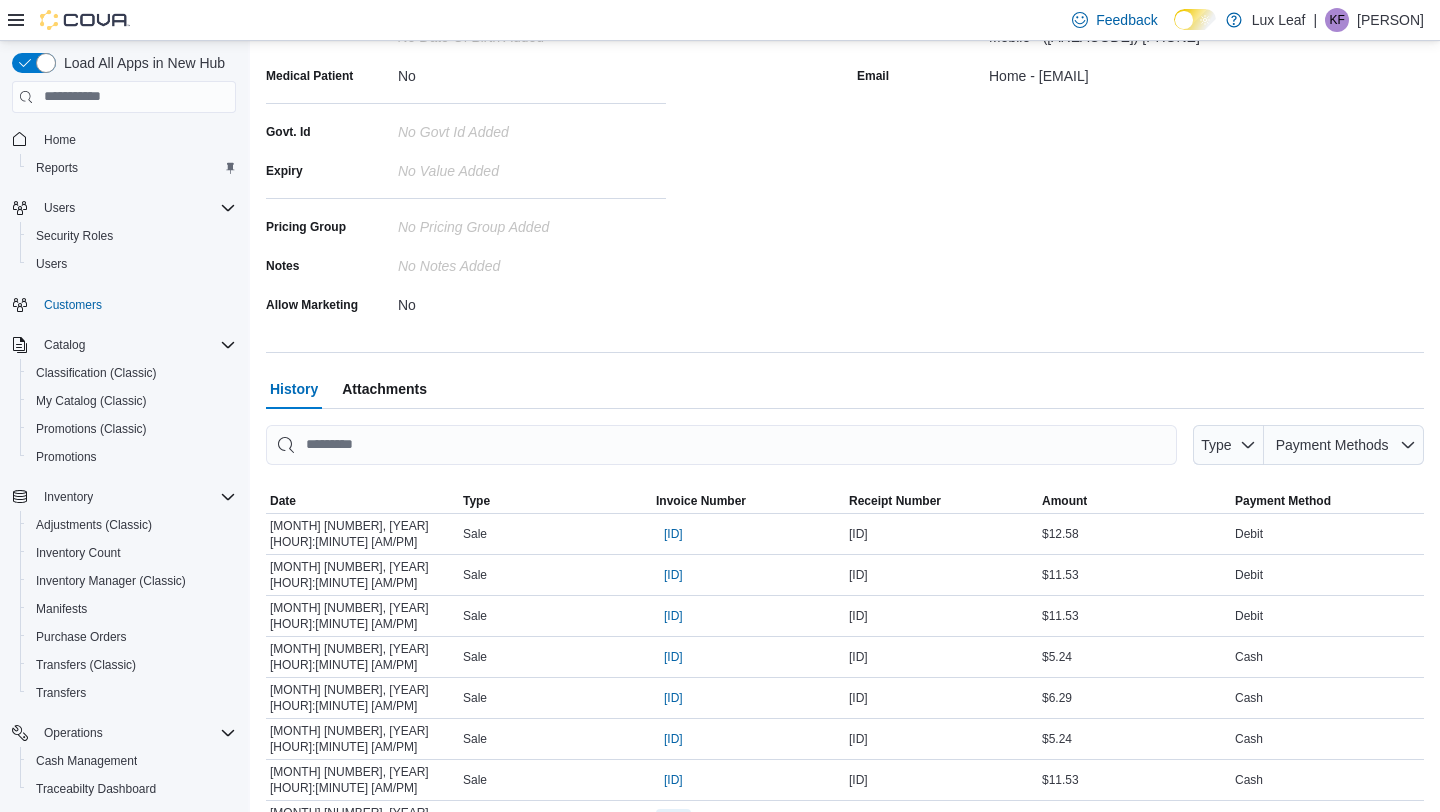 click on "[ID]" at bounding box center [673, 821] 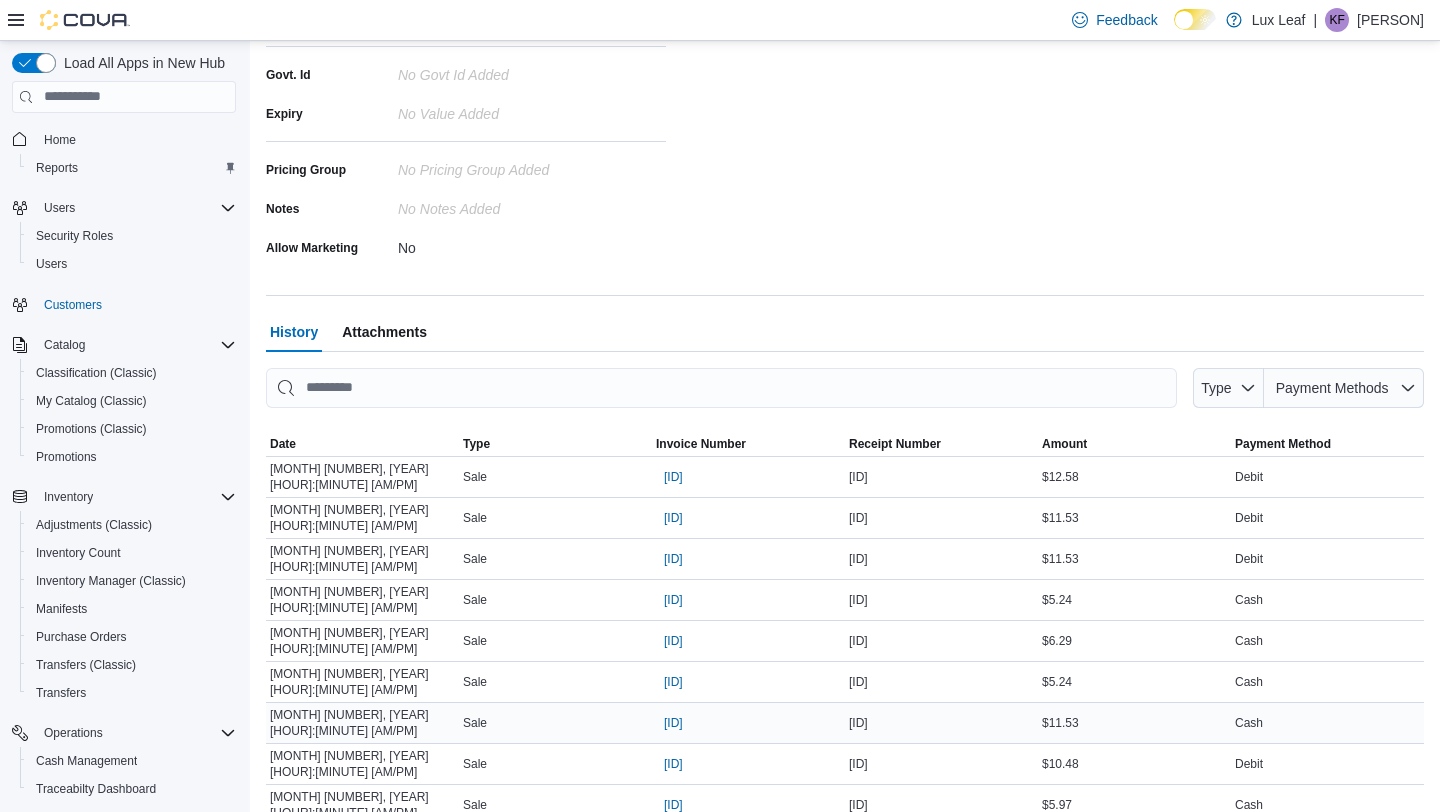 scroll, scrollTop: 406, scrollLeft: 0, axis: vertical 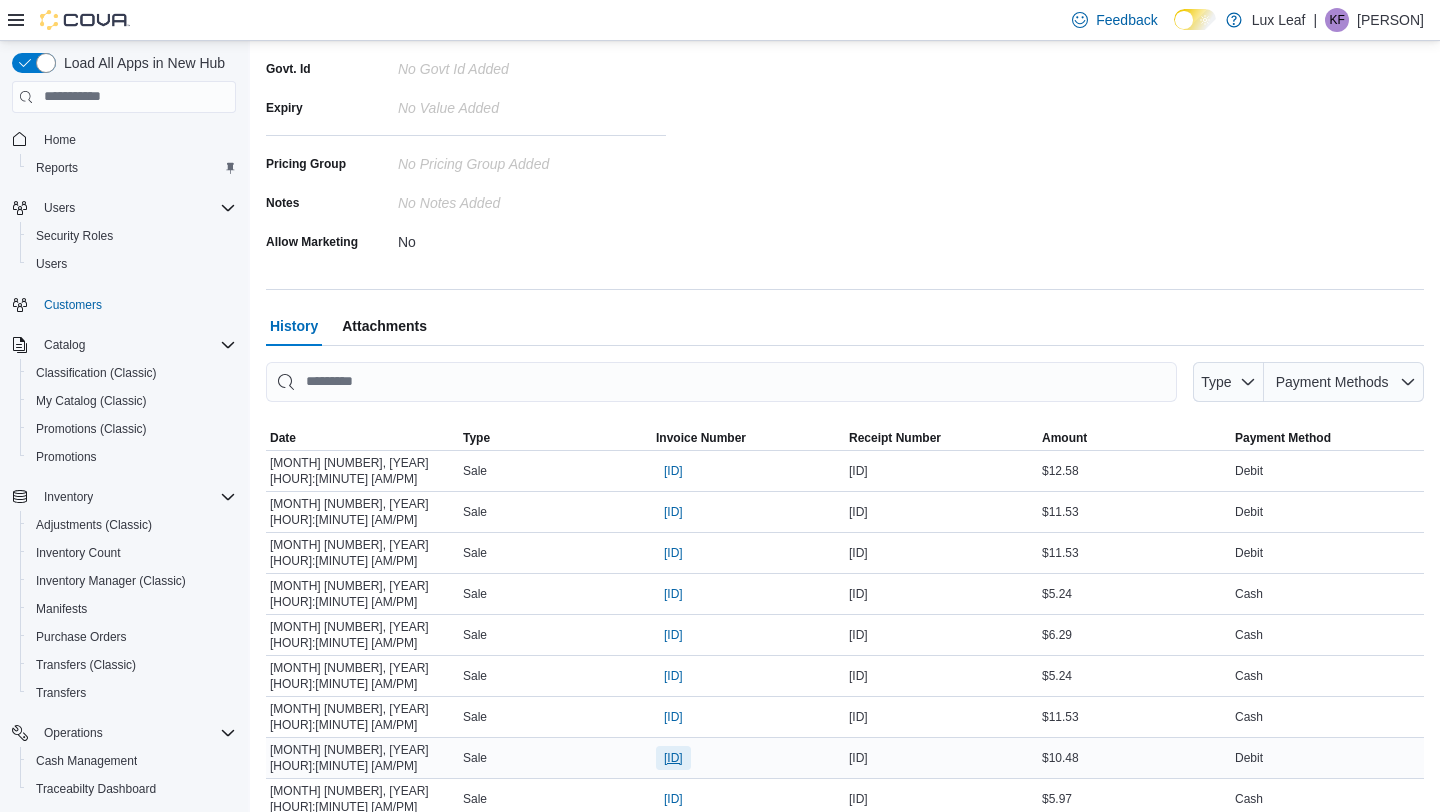 click on "[ID]" at bounding box center (673, 758) 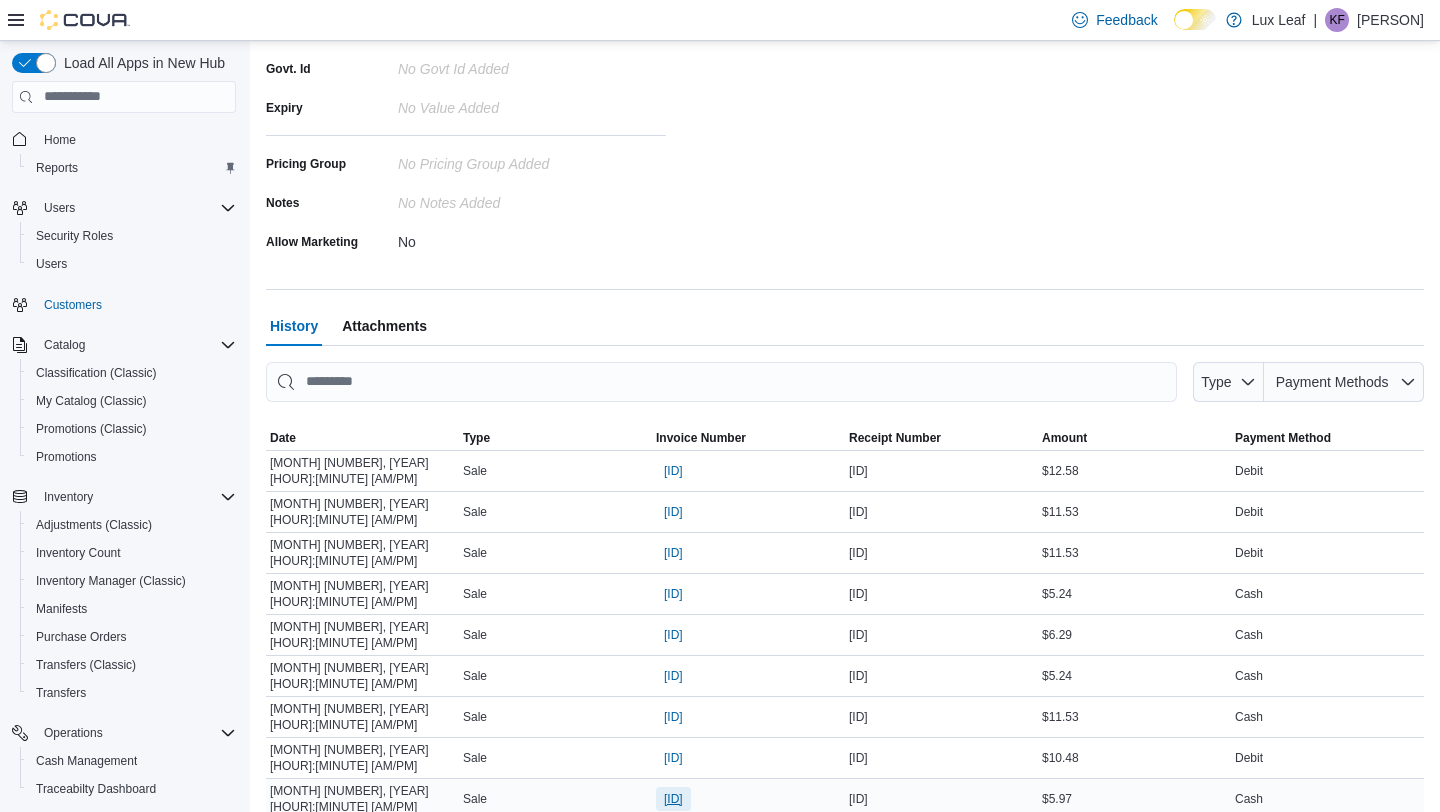 click on "[ID]" at bounding box center (673, 799) 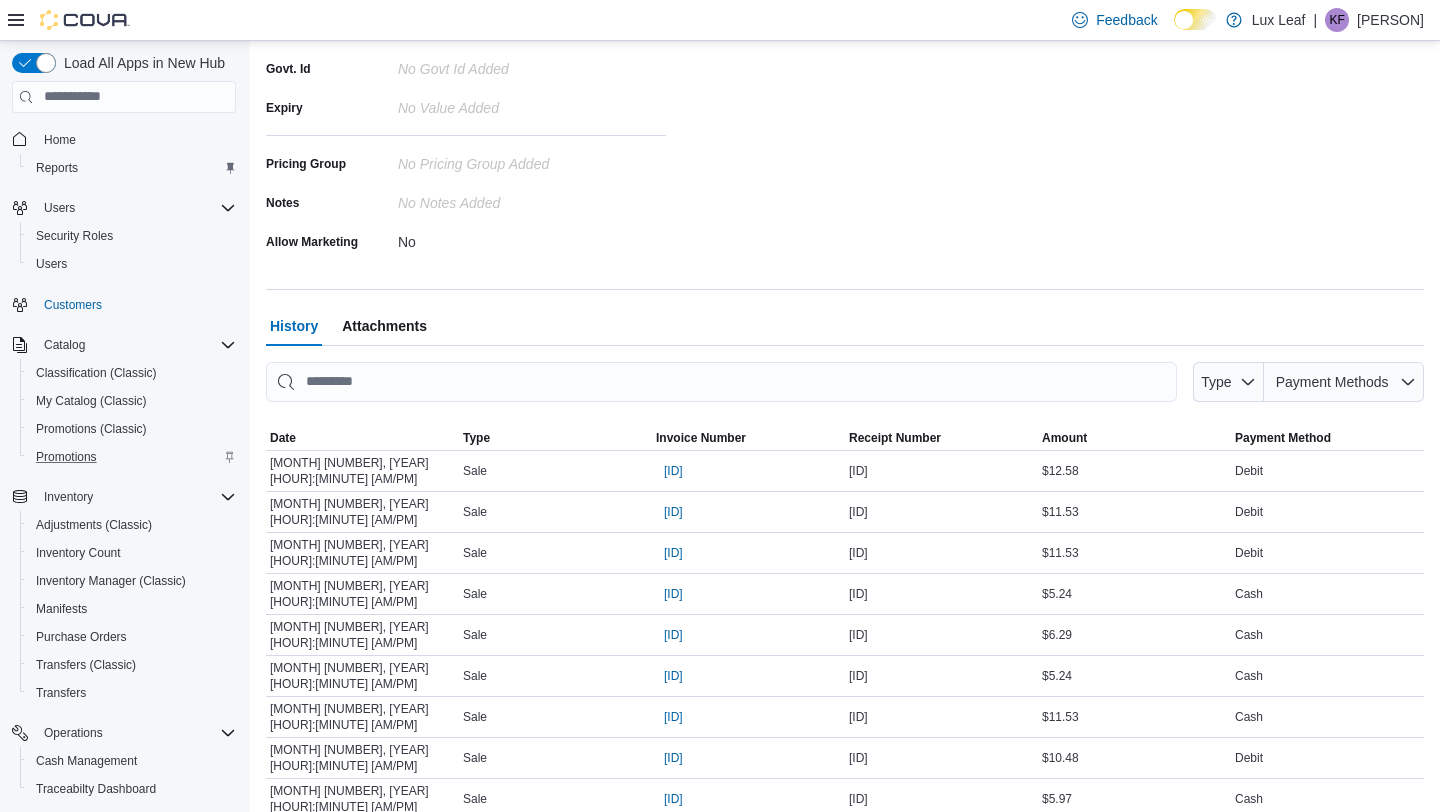 scroll, scrollTop: 209, scrollLeft: 0, axis: vertical 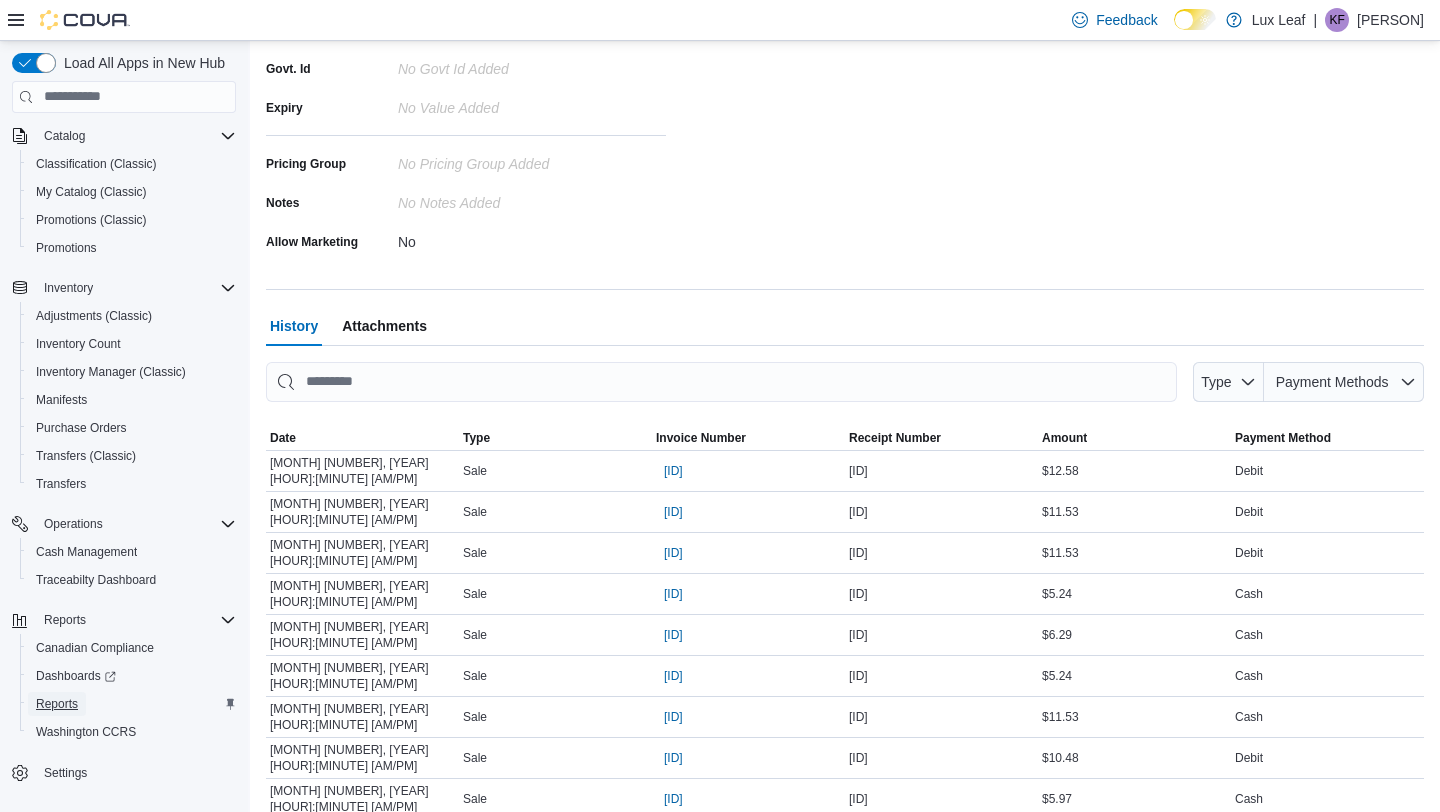 click on "Reports" at bounding box center (57, 704) 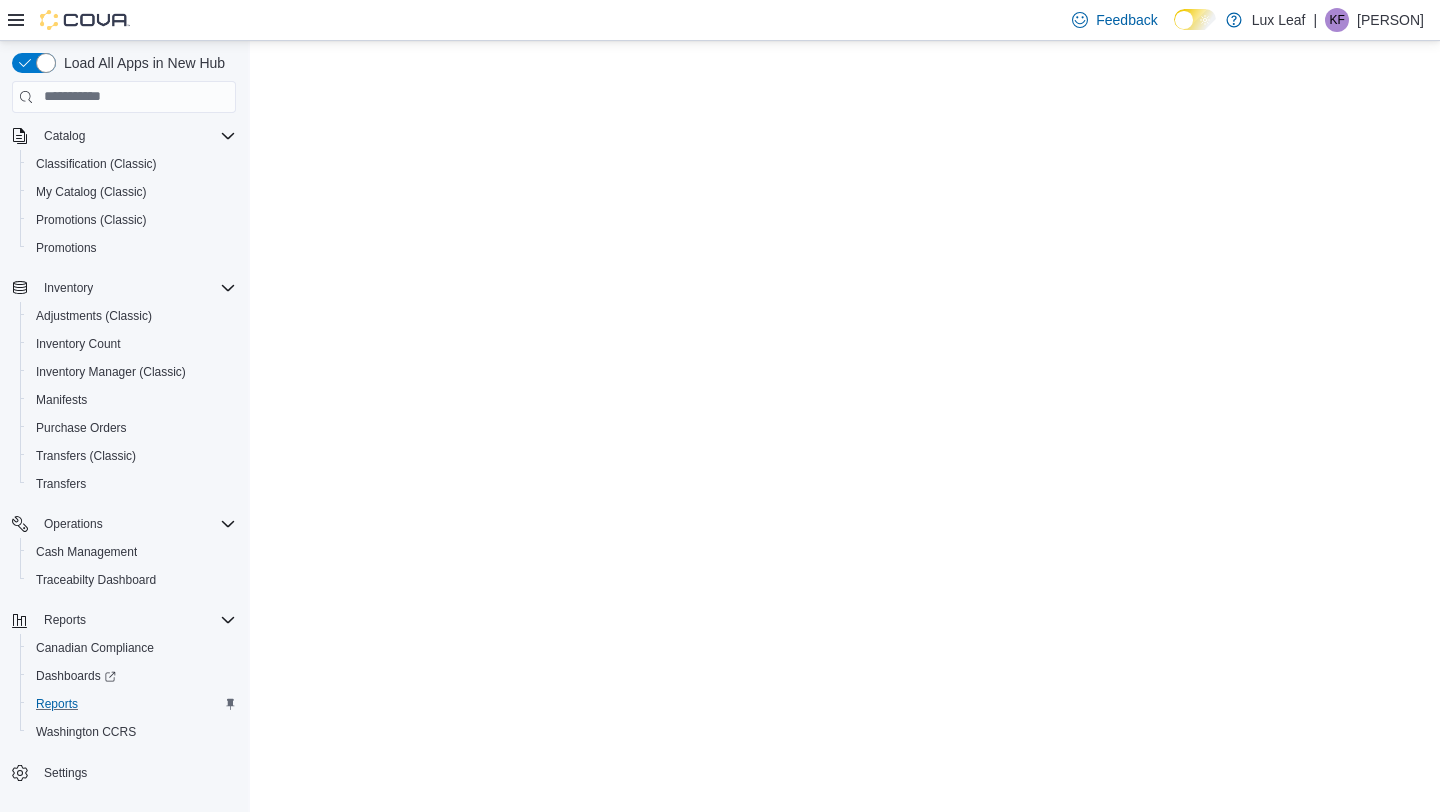 scroll, scrollTop: 0, scrollLeft: 0, axis: both 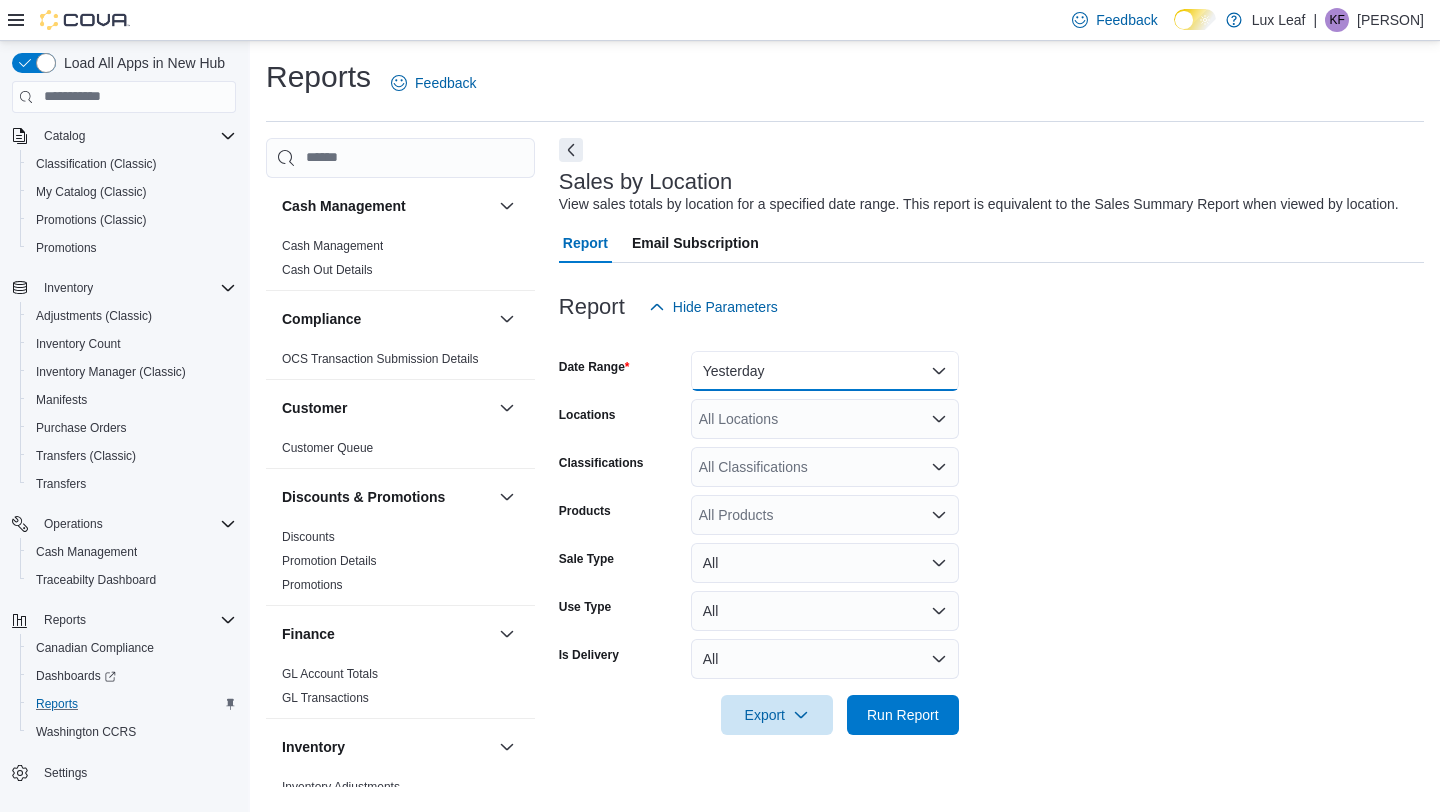 click on "Yesterday" at bounding box center (825, 371) 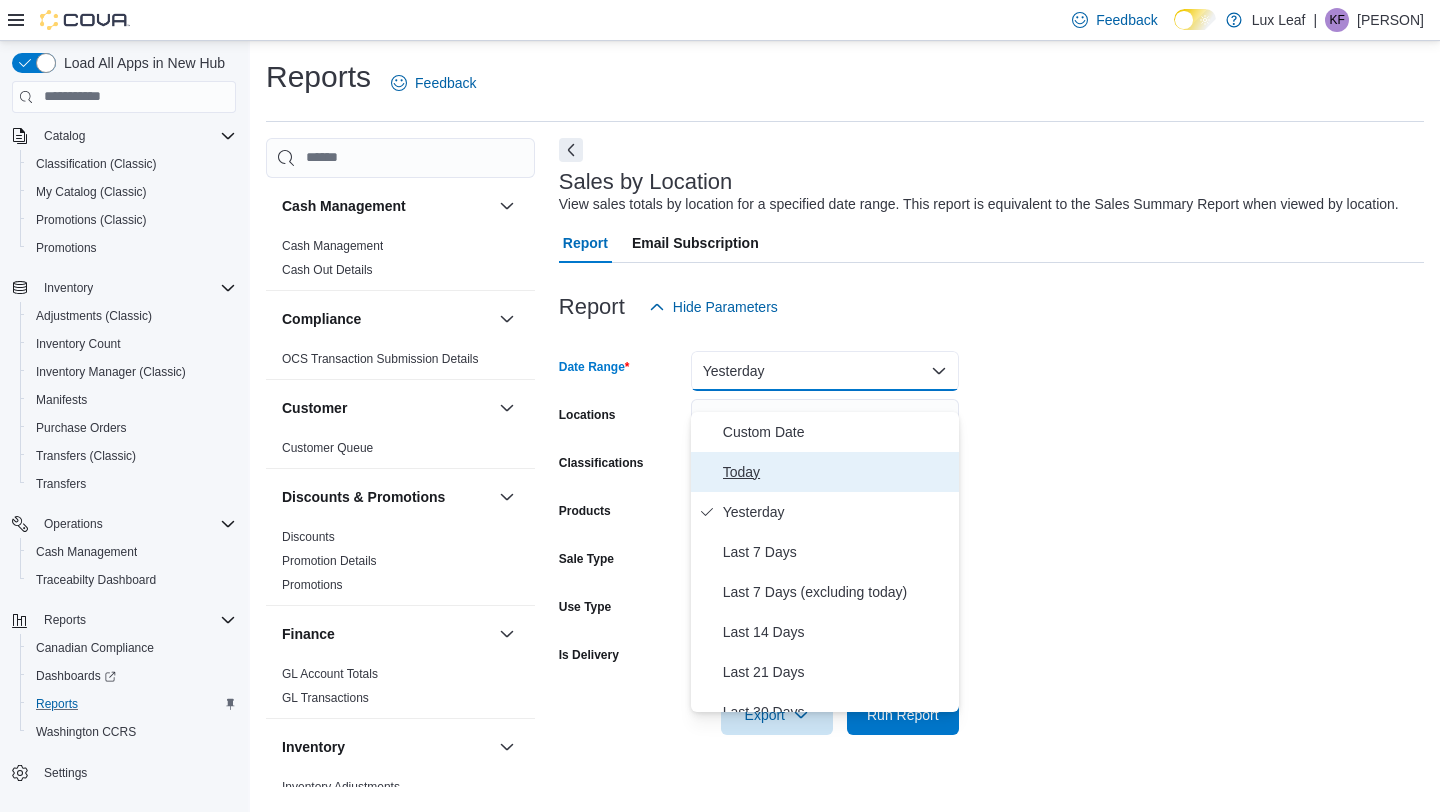 click on "Today" at bounding box center [837, 472] 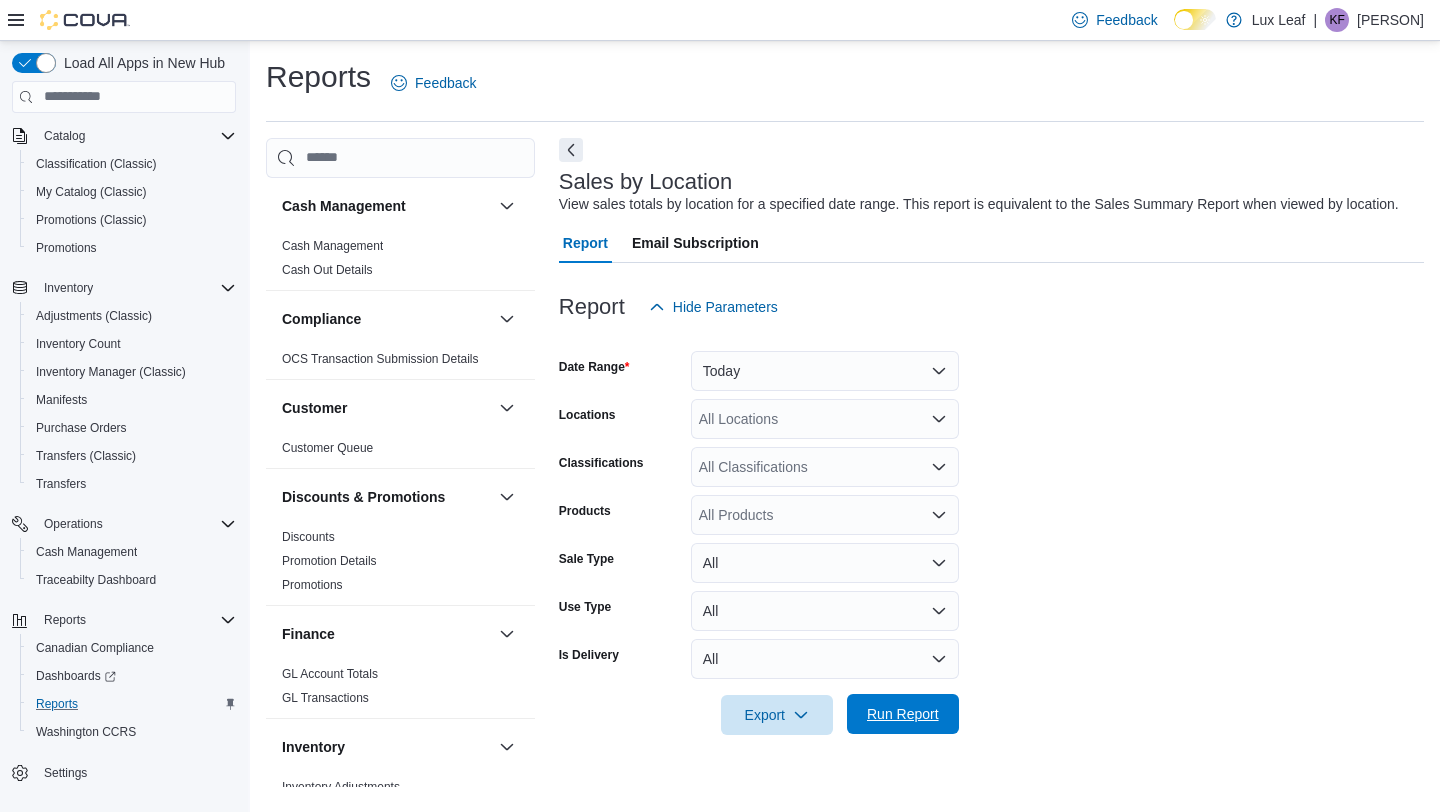 click on "Run Report" at bounding box center [903, 714] 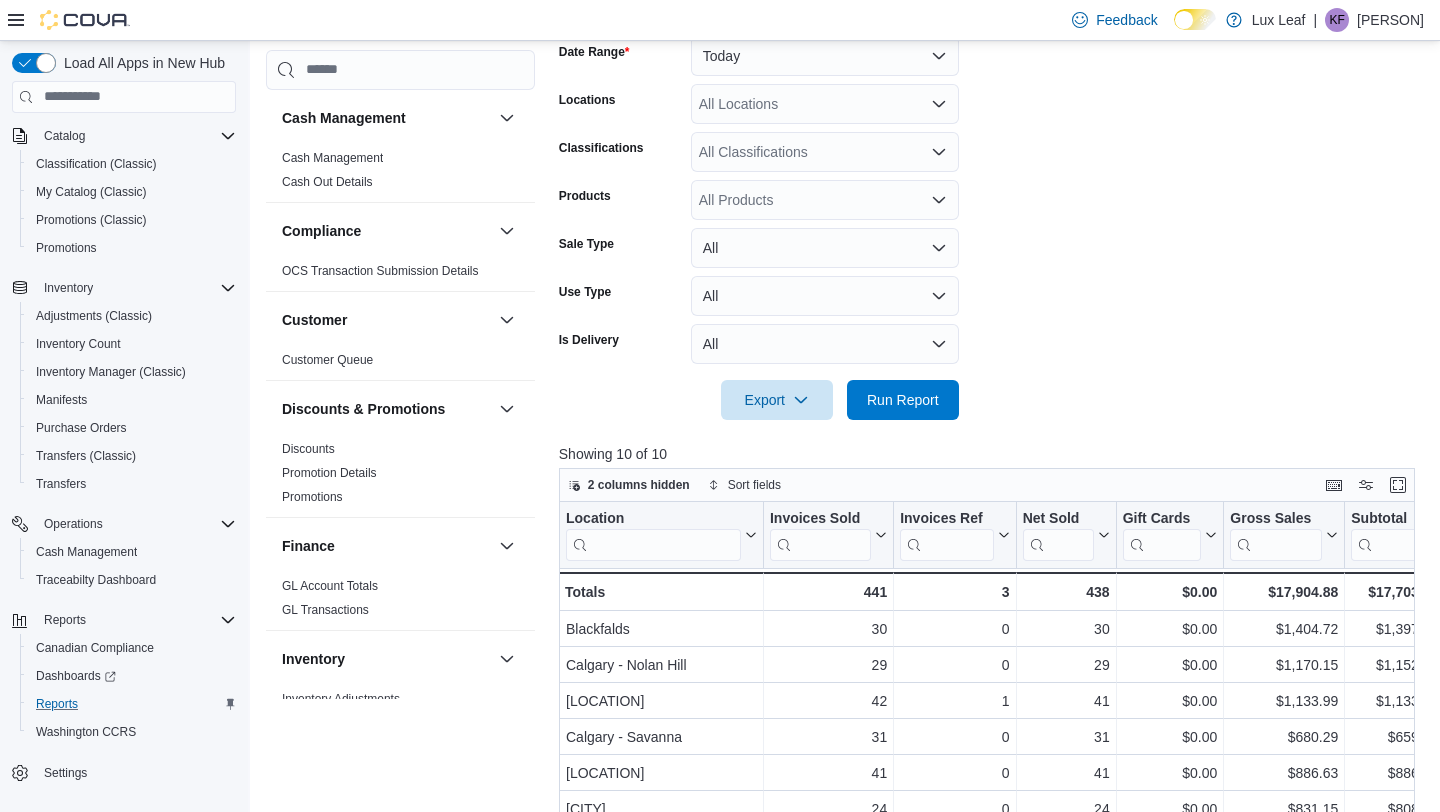 scroll, scrollTop: 657, scrollLeft: 0, axis: vertical 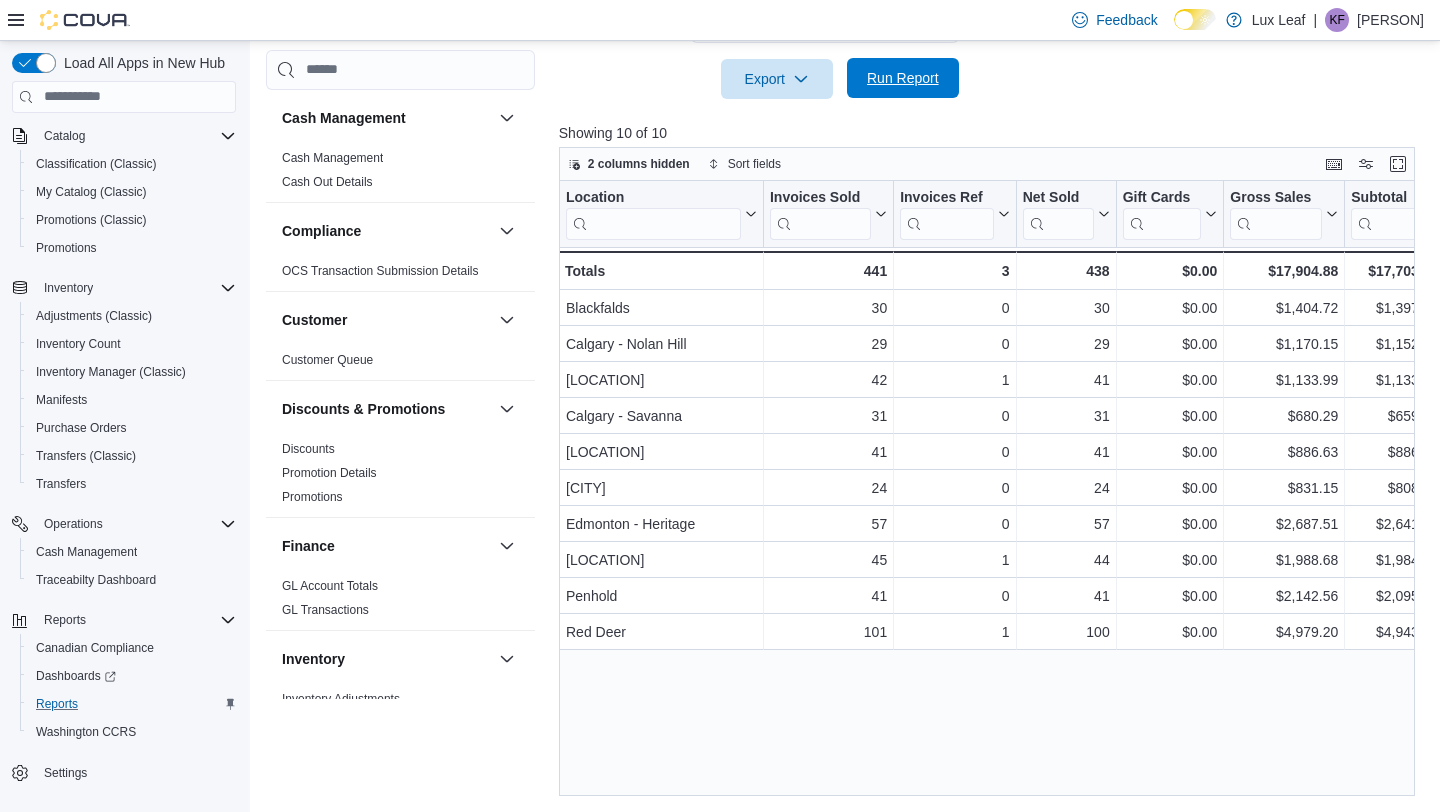 click on "Run Report" at bounding box center (903, 78) 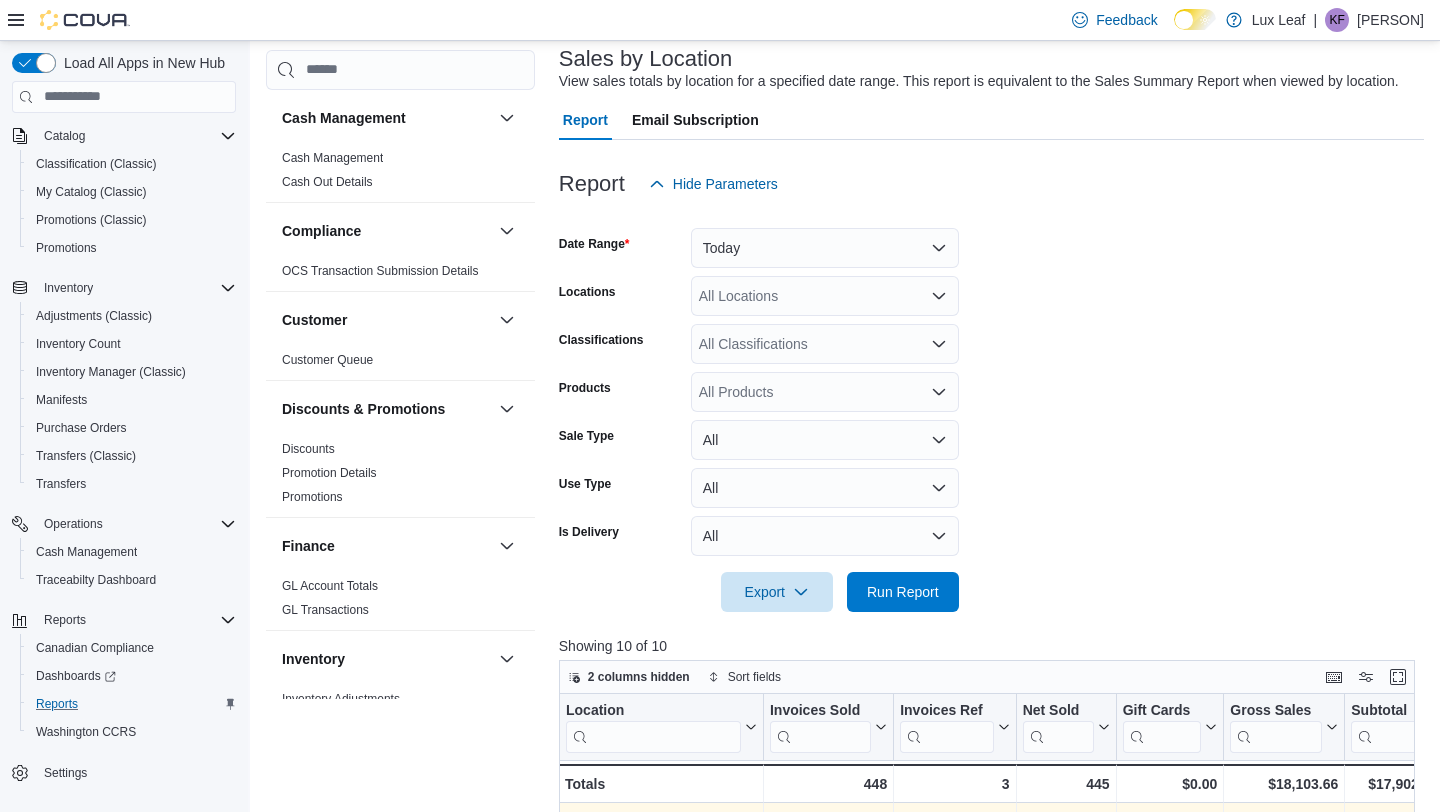 scroll, scrollTop: 0, scrollLeft: 0, axis: both 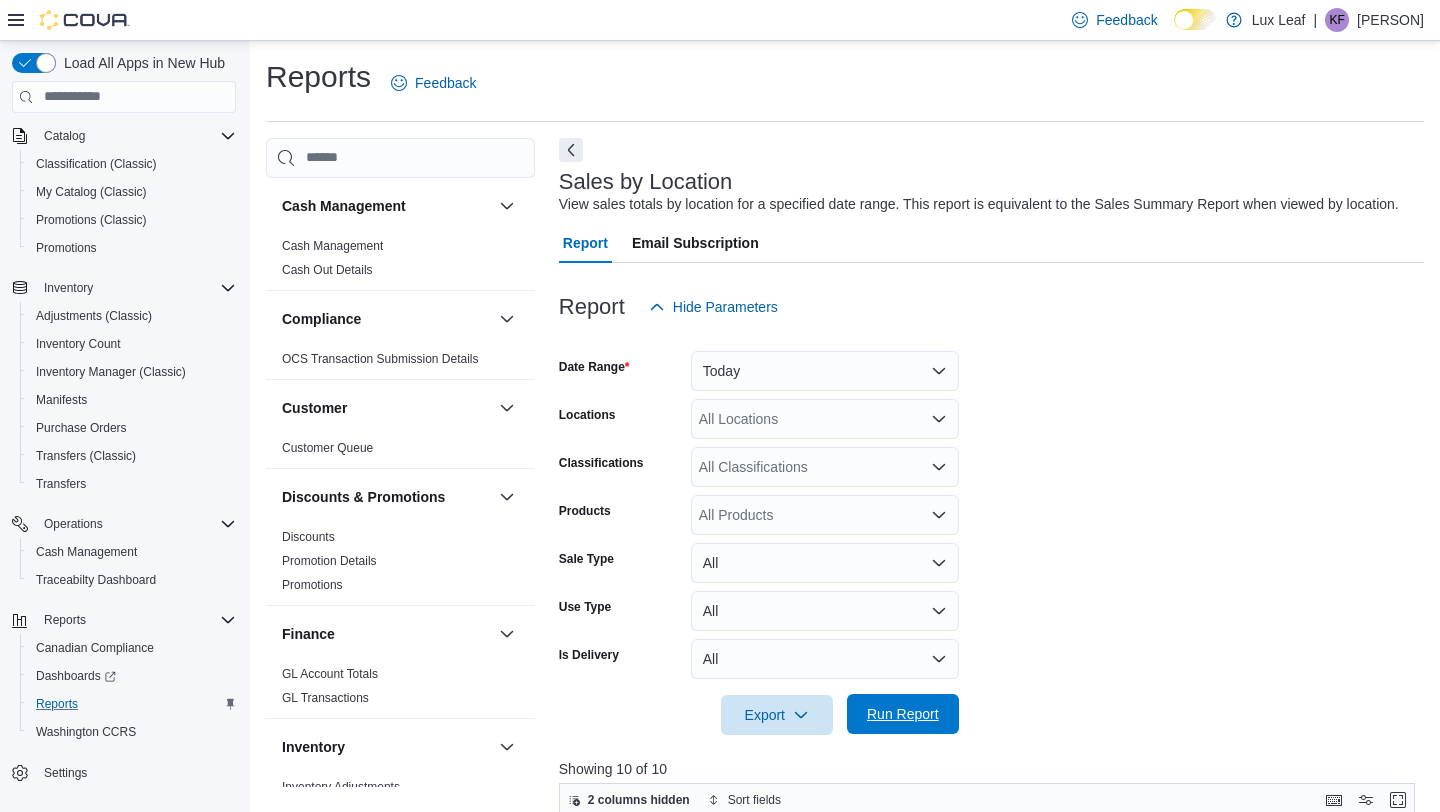 click on "Run Report" at bounding box center [903, 714] 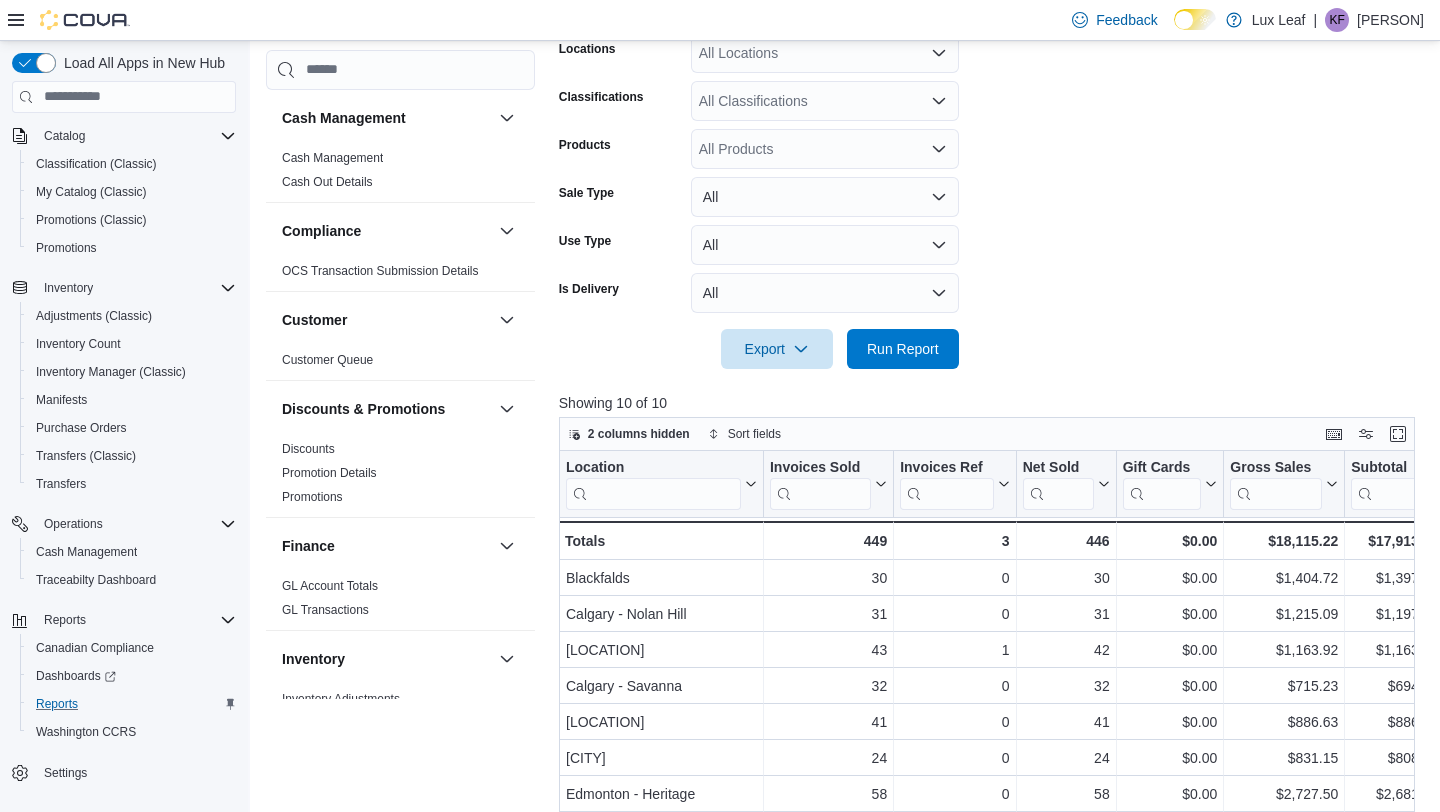 scroll, scrollTop: 571, scrollLeft: 0, axis: vertical 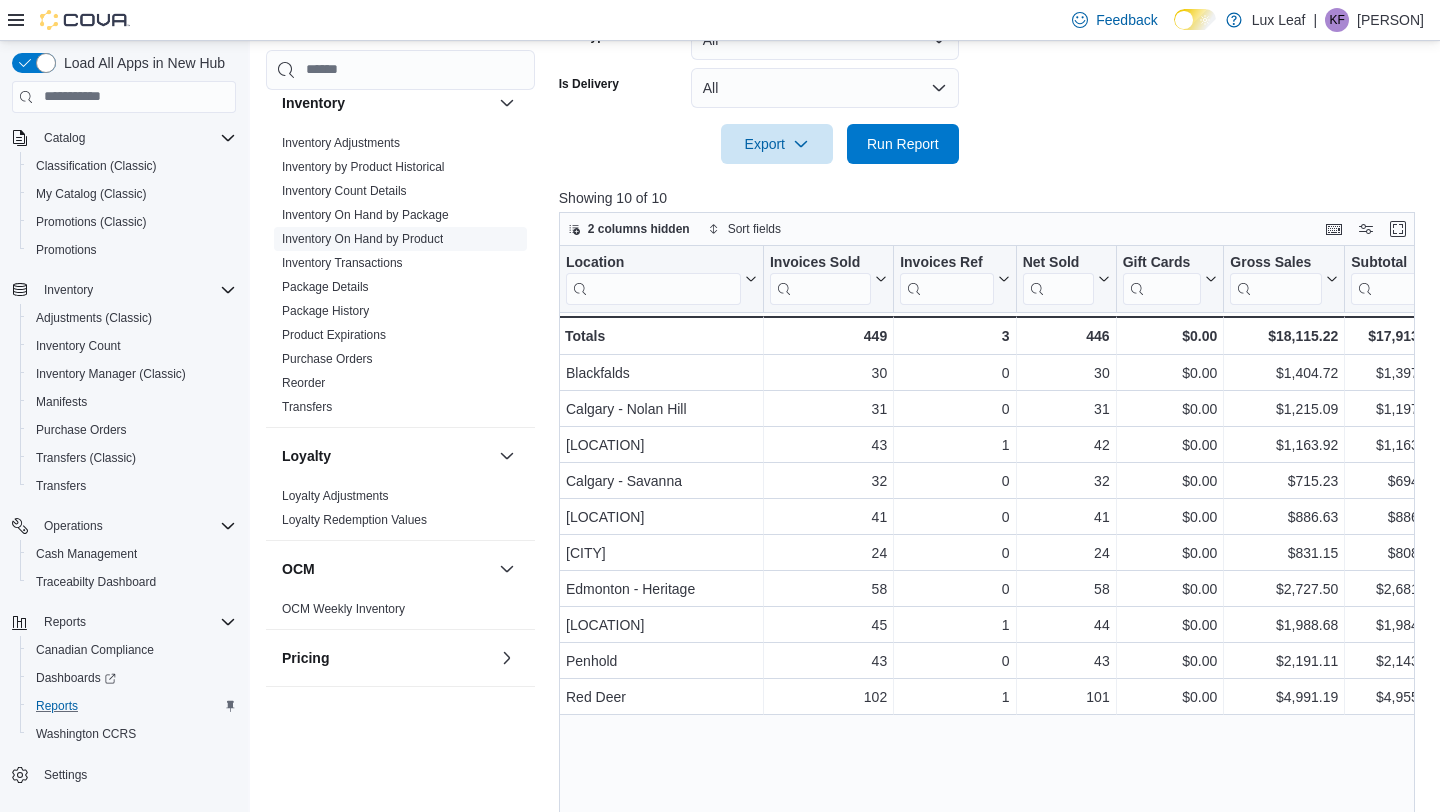 click on "Inventory On Hand by Product" at bounding box center [362, 239] 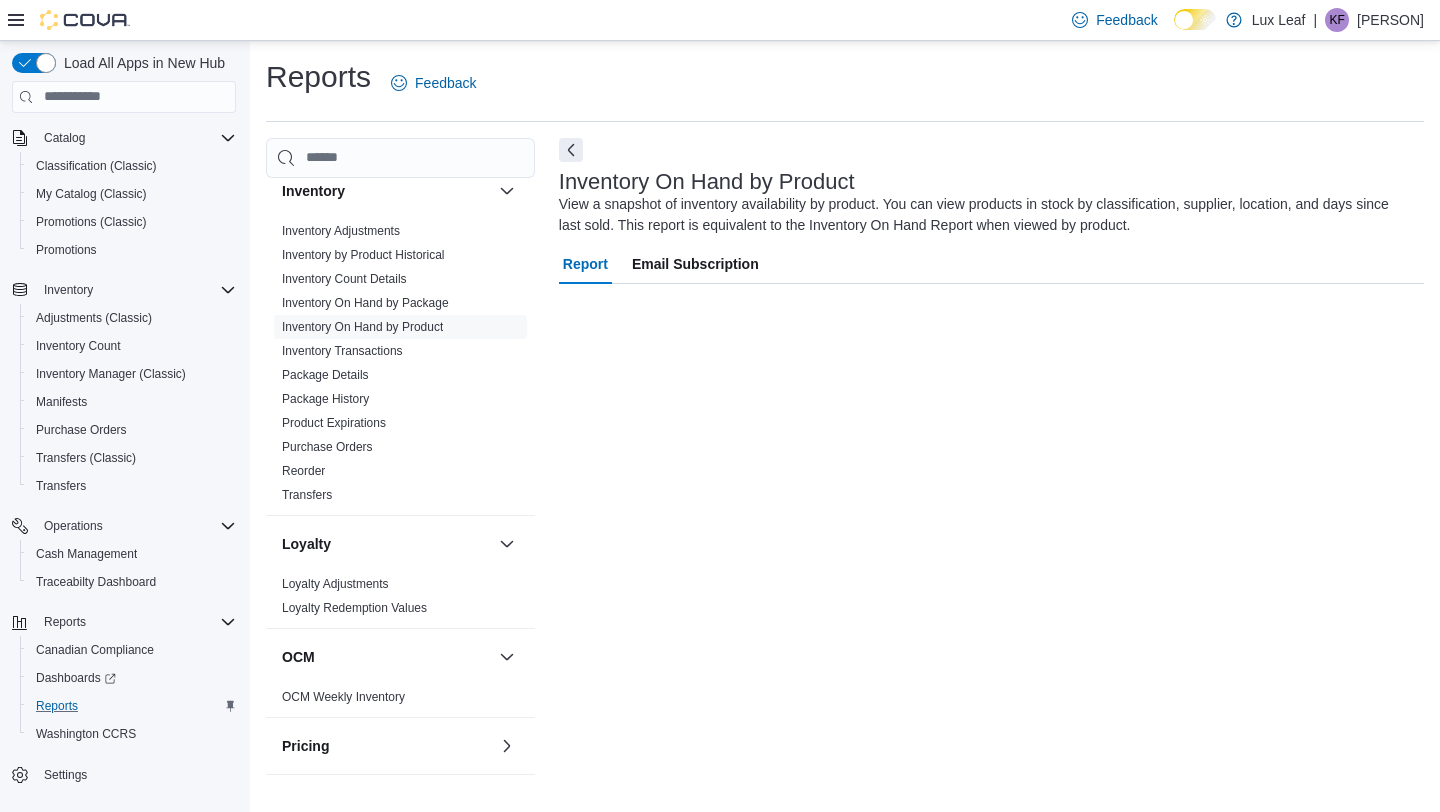 scroll, scrollTop: 0, scrollLeft: 0, axis: both 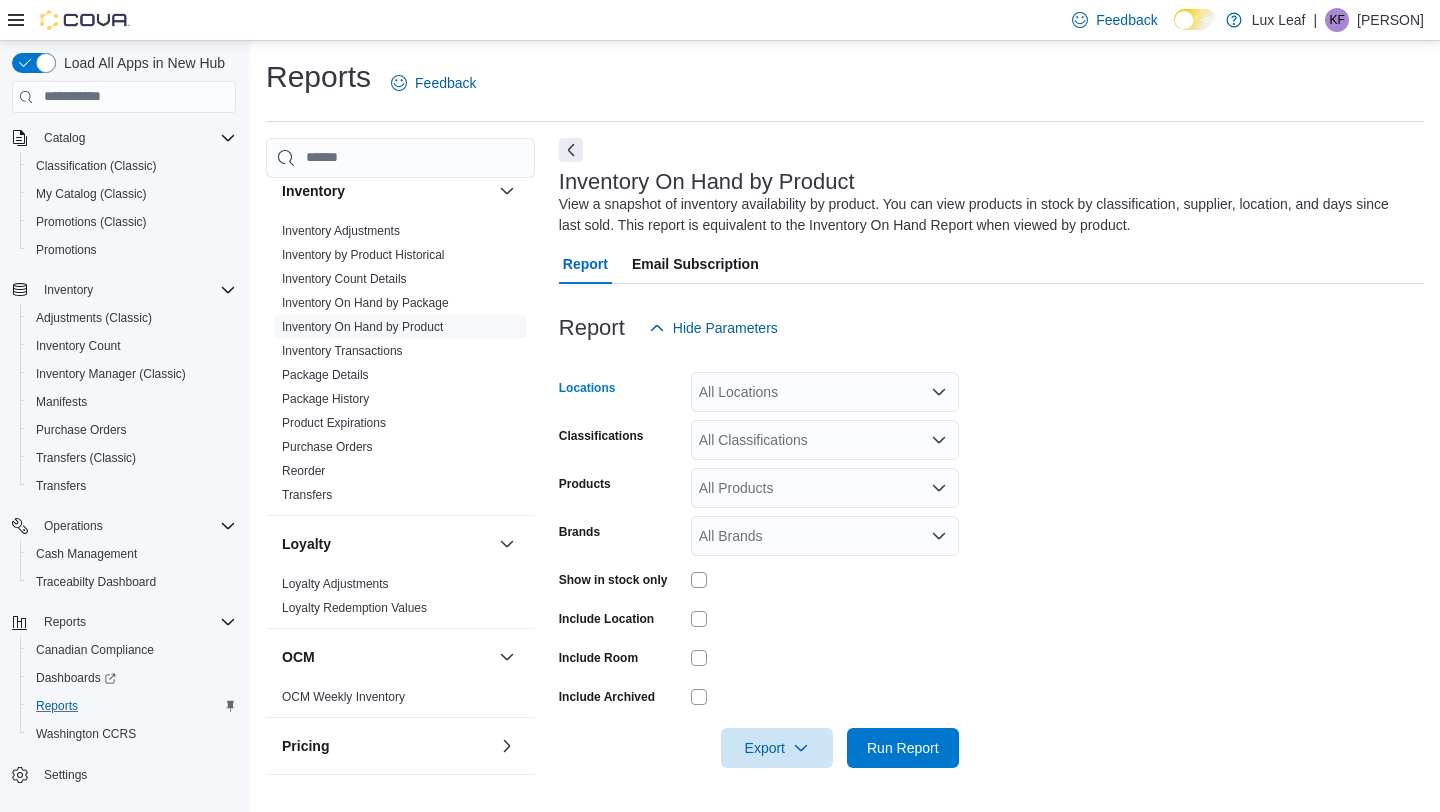 click on "All Locations" at bounding box center (825, 392) 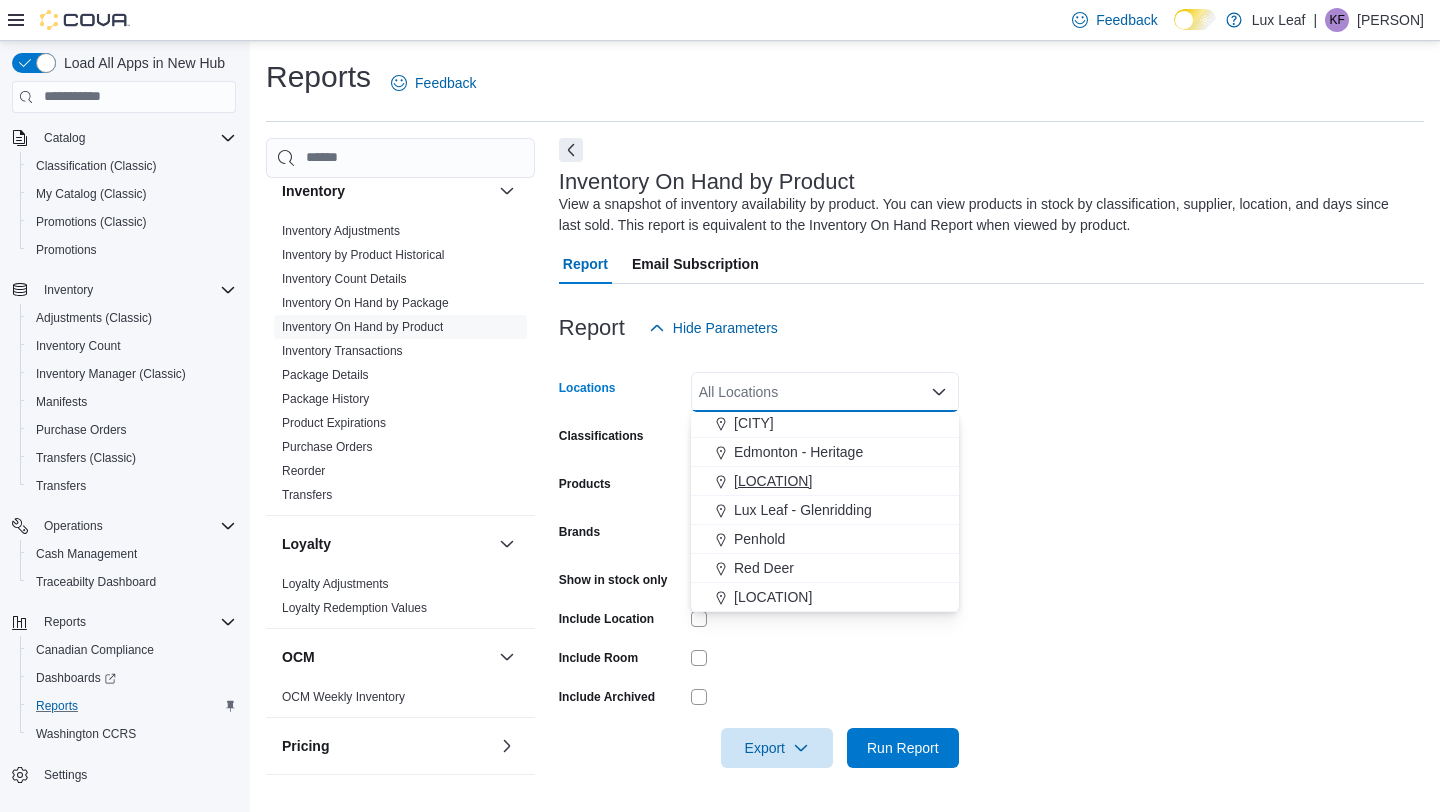 click on "[LOCATION]" at bounding box center [773, 481] 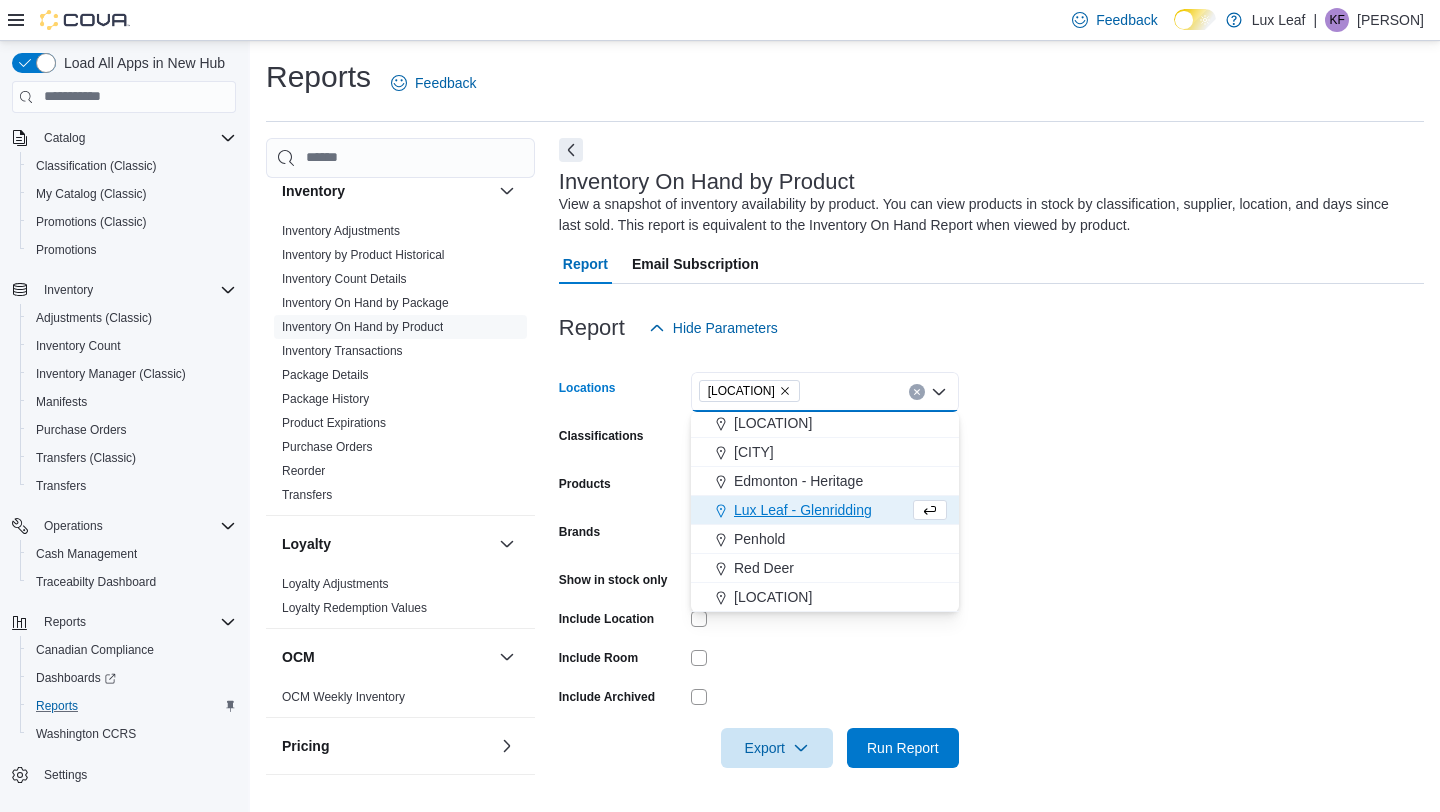 scroll, scrollTop: 148, scrollLeft: 0, axis: vertical 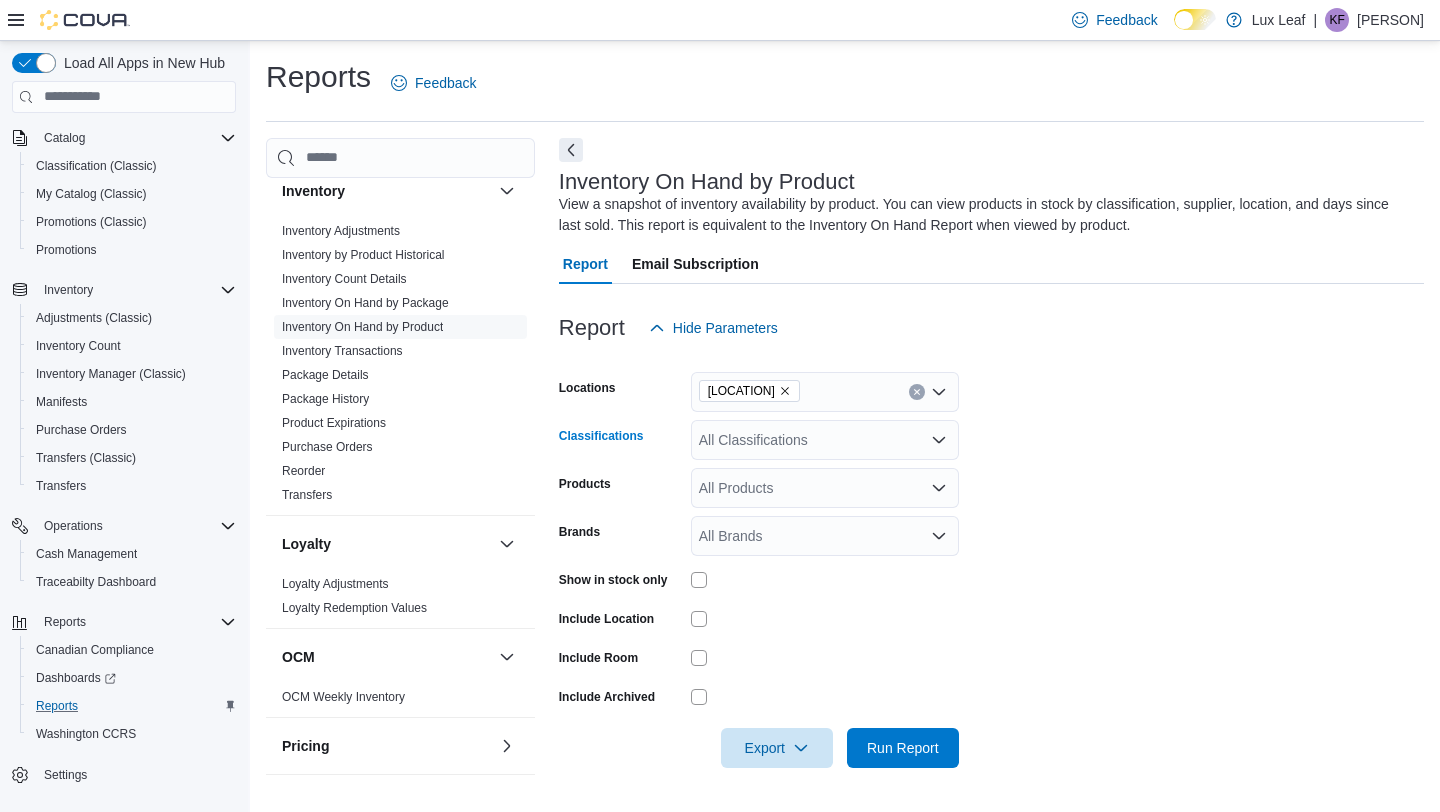 click on "All Classifications" at bounding box center (825, 440) 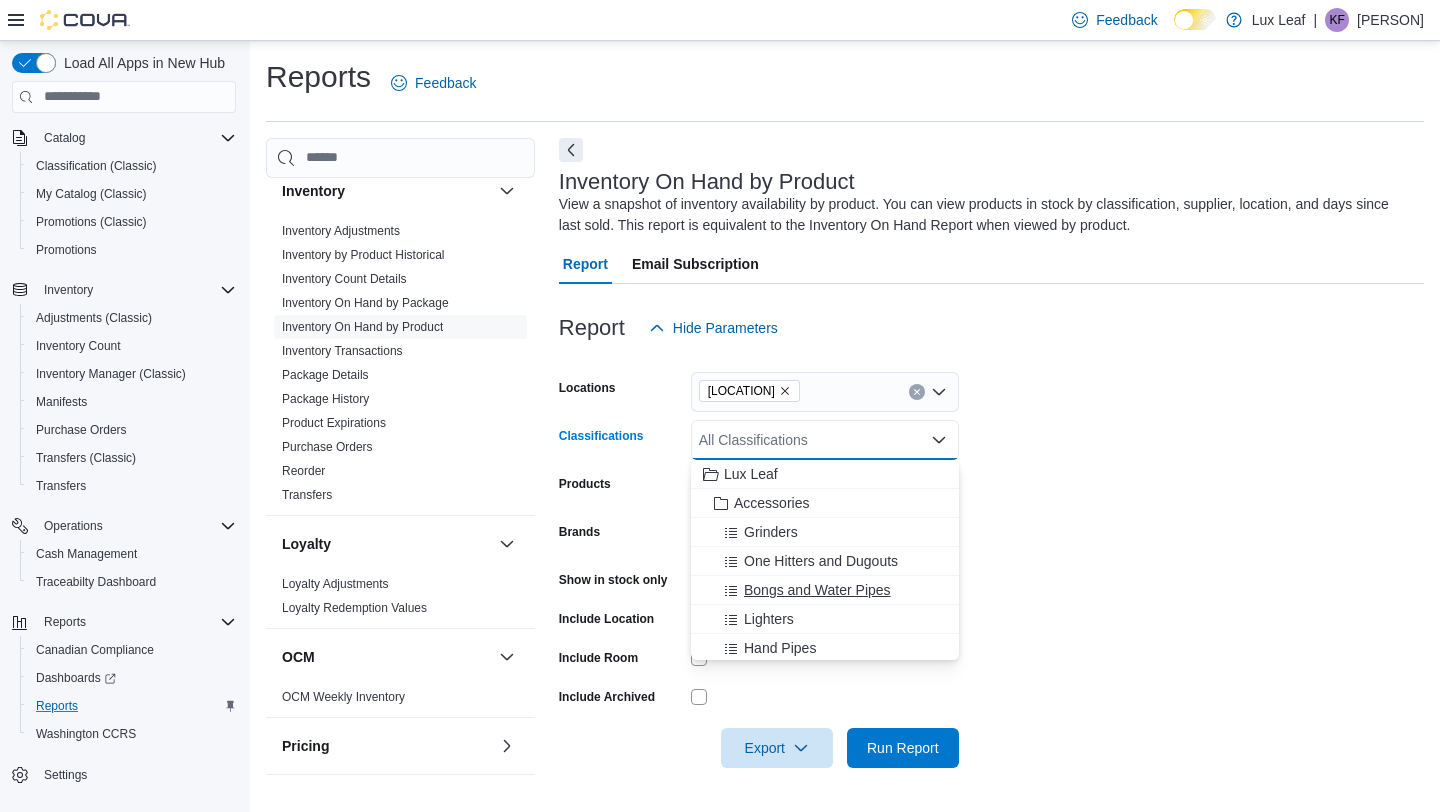 scroll, scrollTop: 583, scrollLeft: 0, axis: vertical 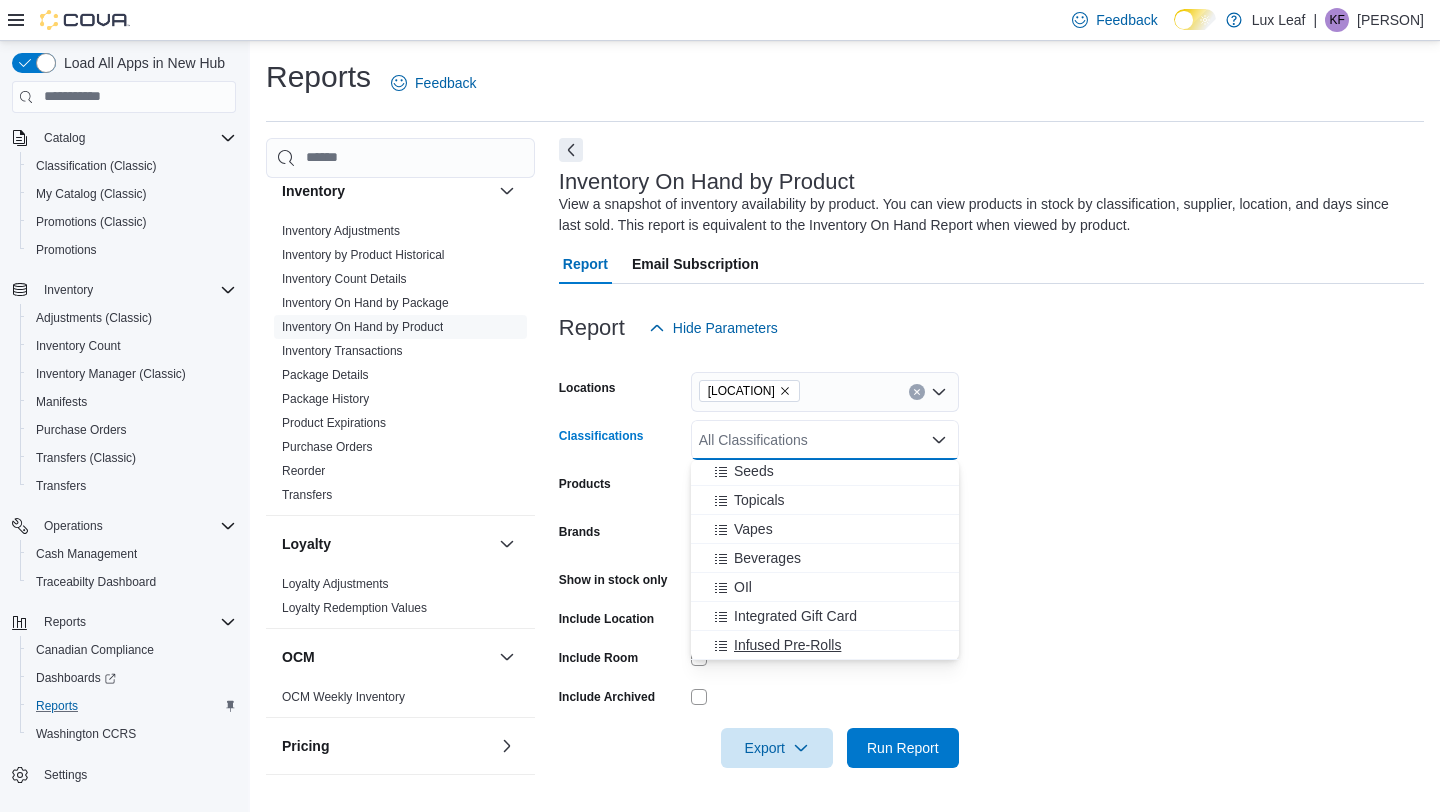 click on "Infused Pre-Rolls" at bounding box center (787, 645) 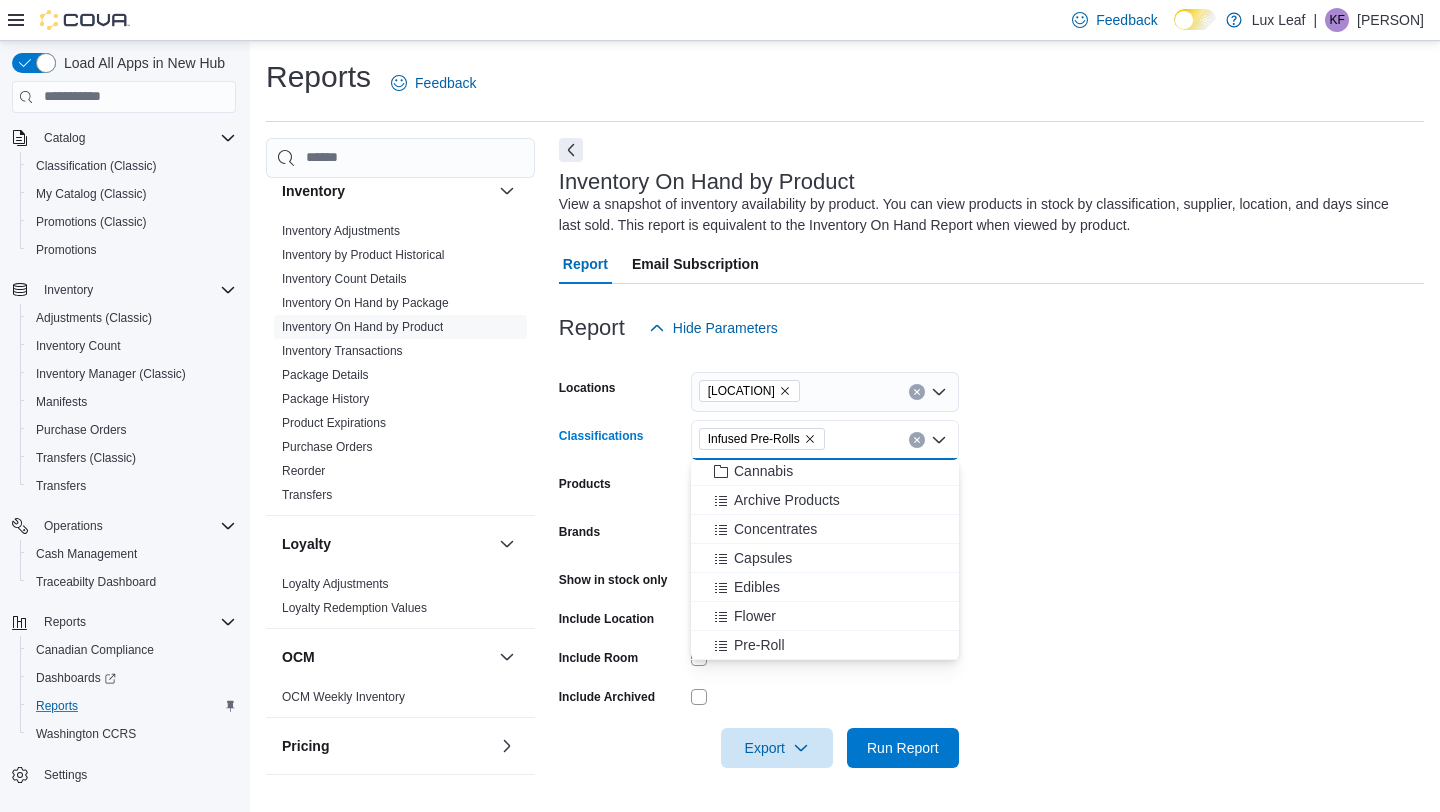 scroll, scrollTop: 378, scrollLeft: 0, axis: vertical 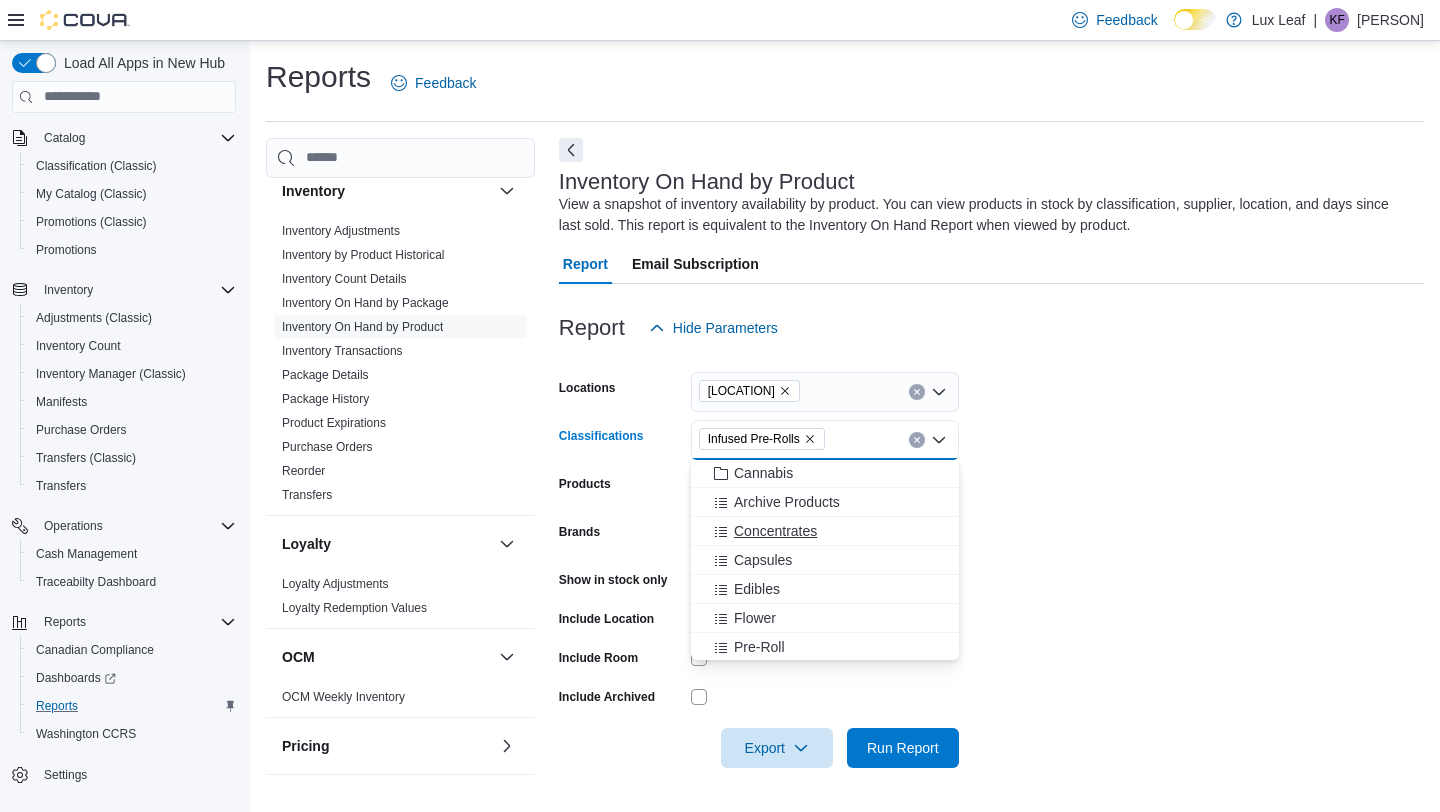 click on "Concentrates" at bounding box center [775, 531] 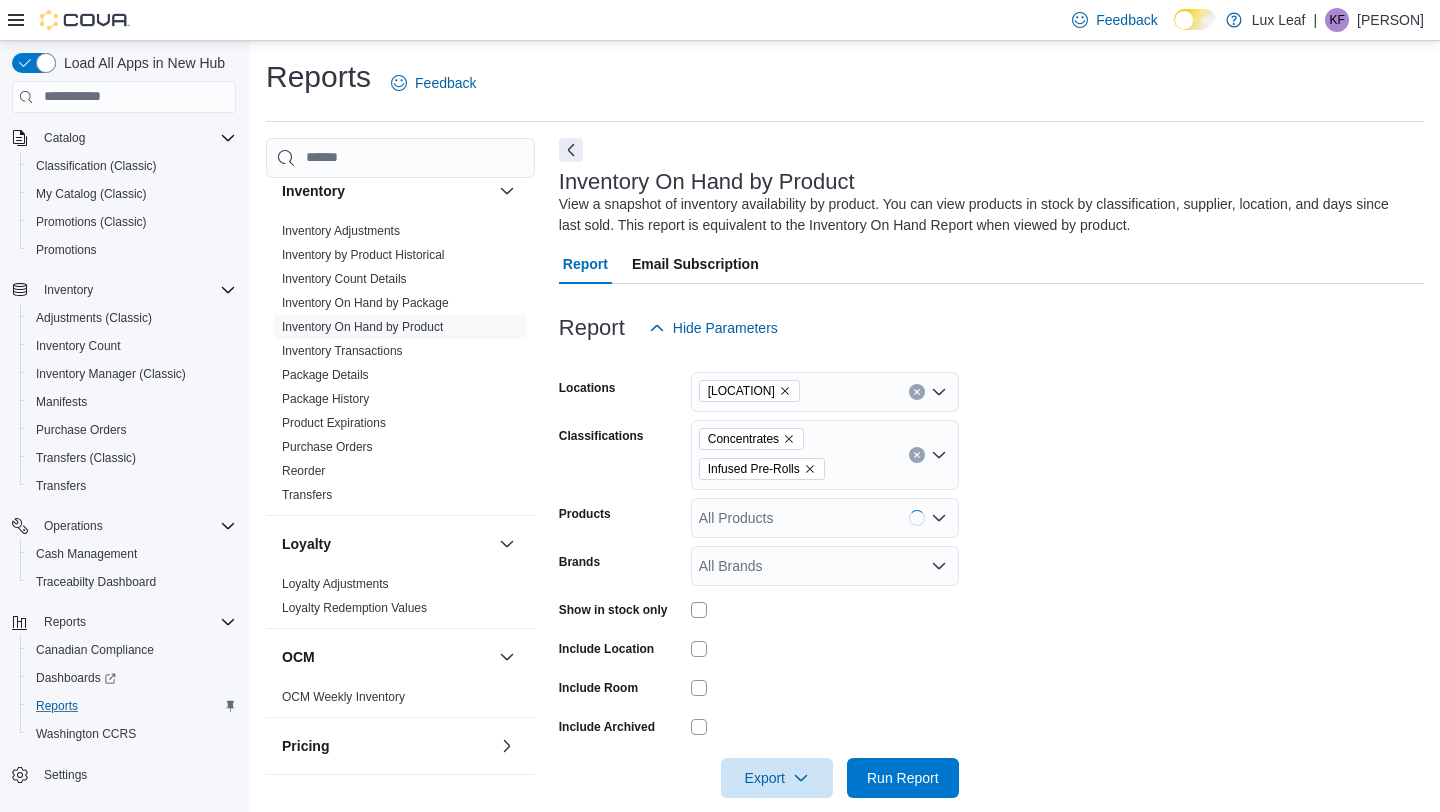 click on "Locations [LOCATION] Classifications Concentrates Infused Pre-Rolls Products All Products Brands All Brands Show in stock only Include Location Include Room Include Archived Export Run Report" at bounding box center (991, 573) 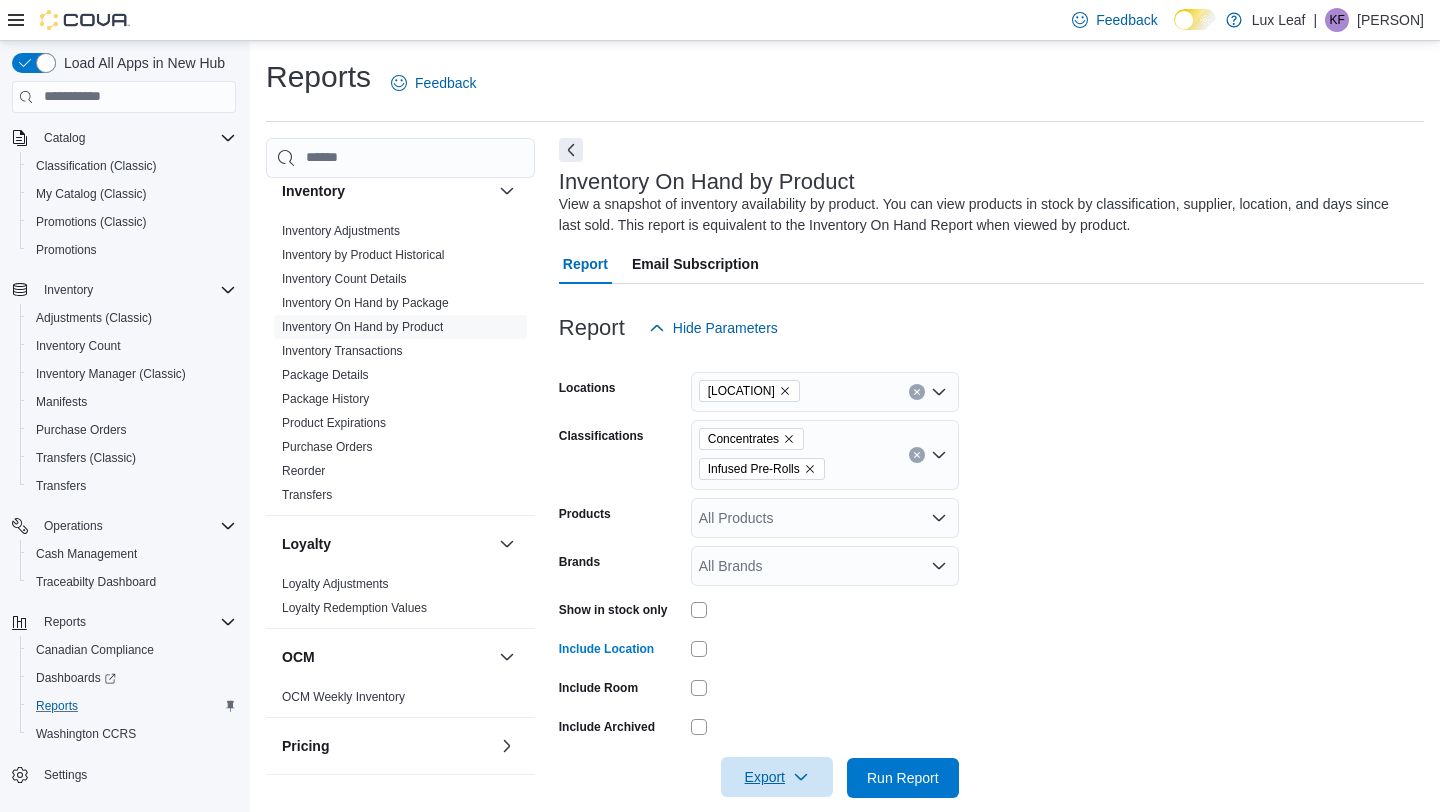 click on "Export" at bounding box center (777, 777) 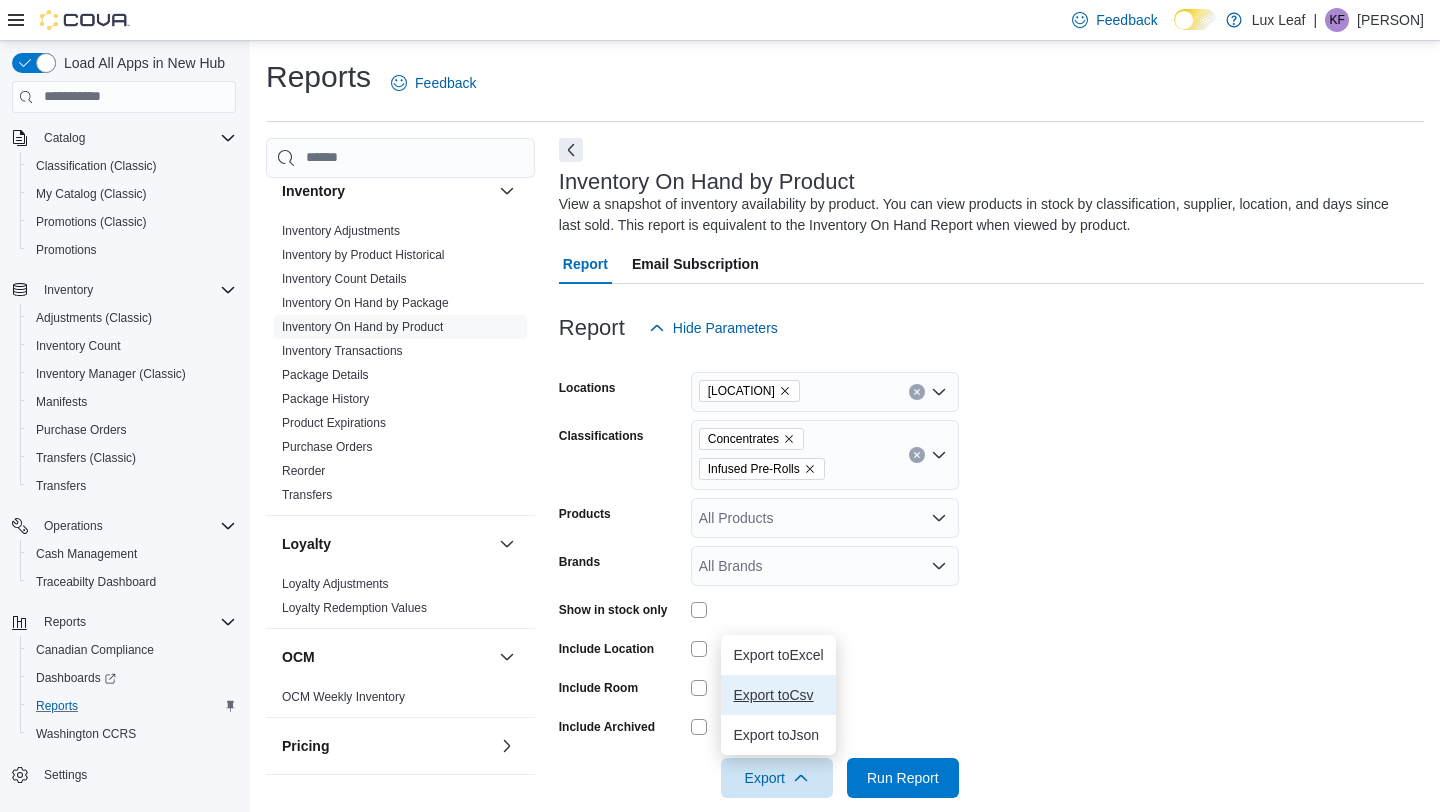 click on "Export to  Csv" at bounding box center [778, 695] 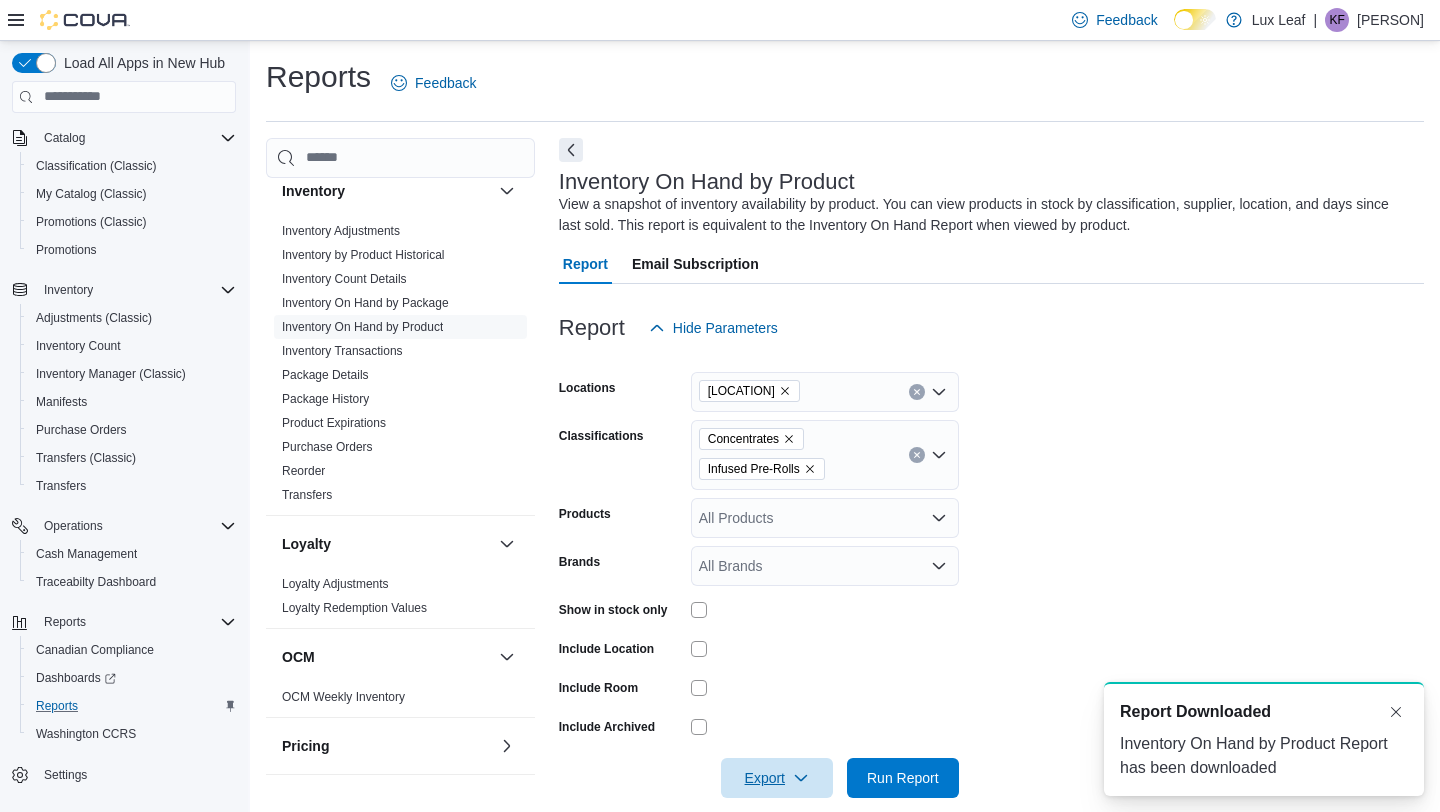 scroll, scrollTop: 0, scrollLeft: 0, axis: both 